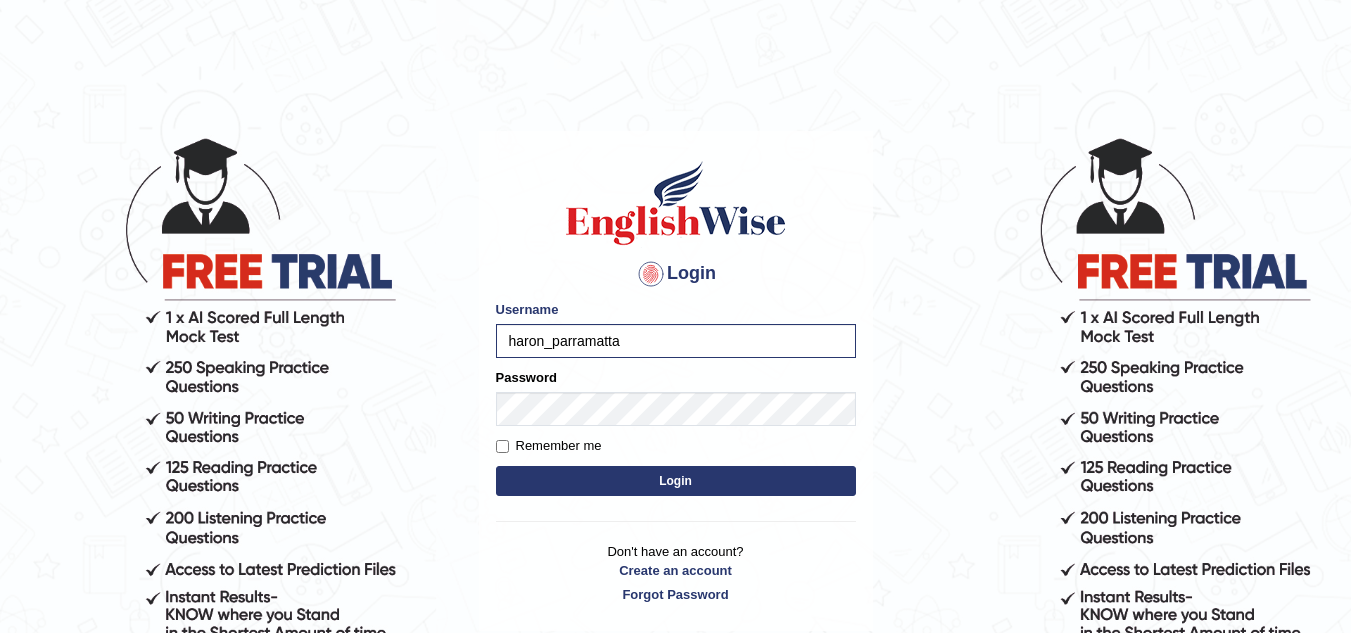 scroll, scrollTop: 0, scrollLeft: 0, axis: both 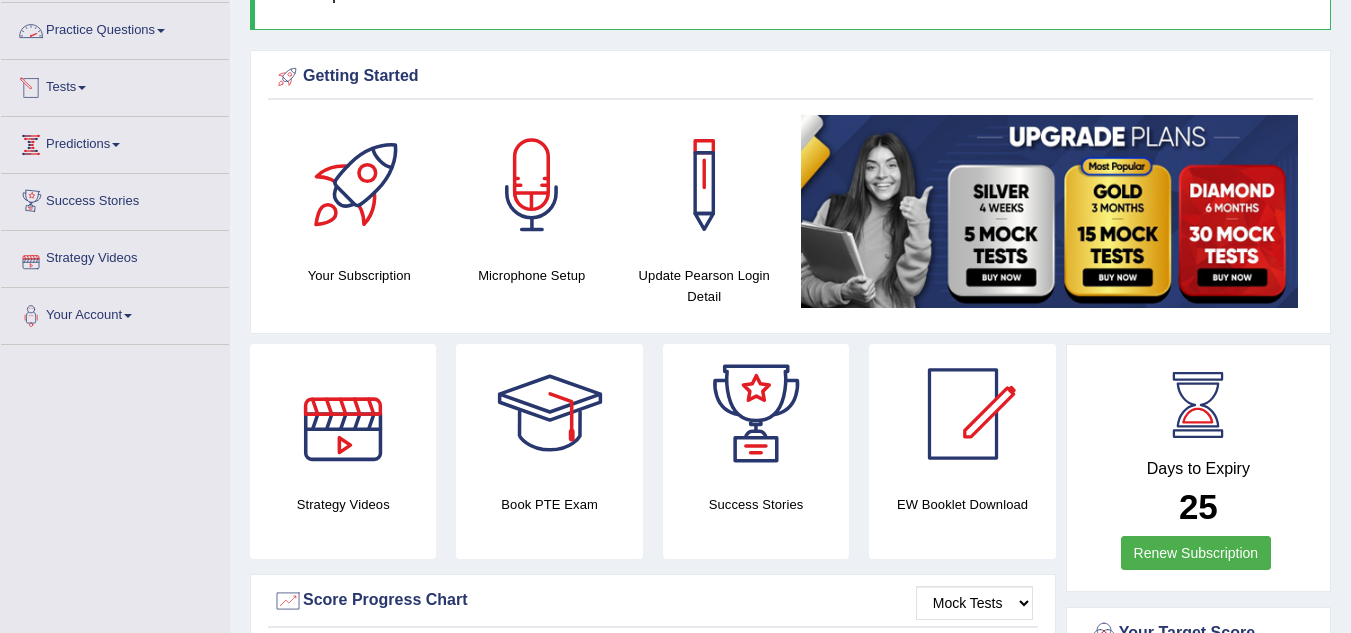 click on "Practice Questions" at bounding box center [115, 28] 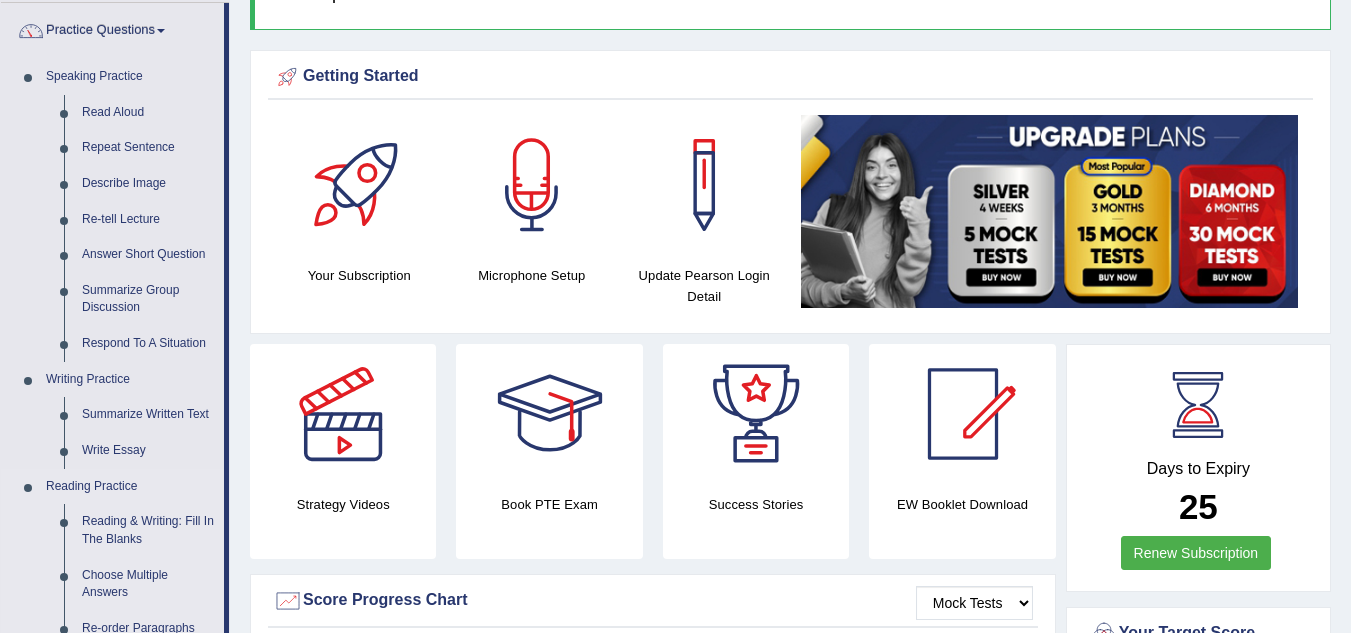 scroll, scrollTop: 216, scrollLeft: 0, axis: vertical 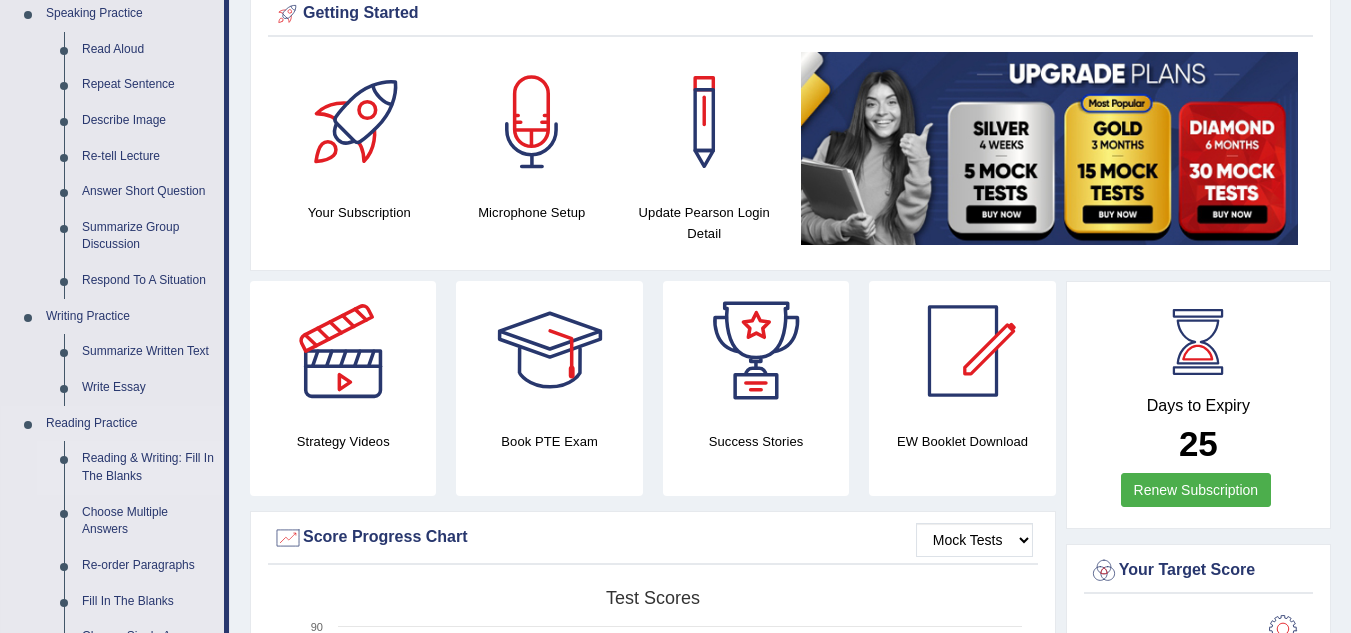 click on "Reading & Writing: Fill In The Blanks" at bounding box center [148, 467] 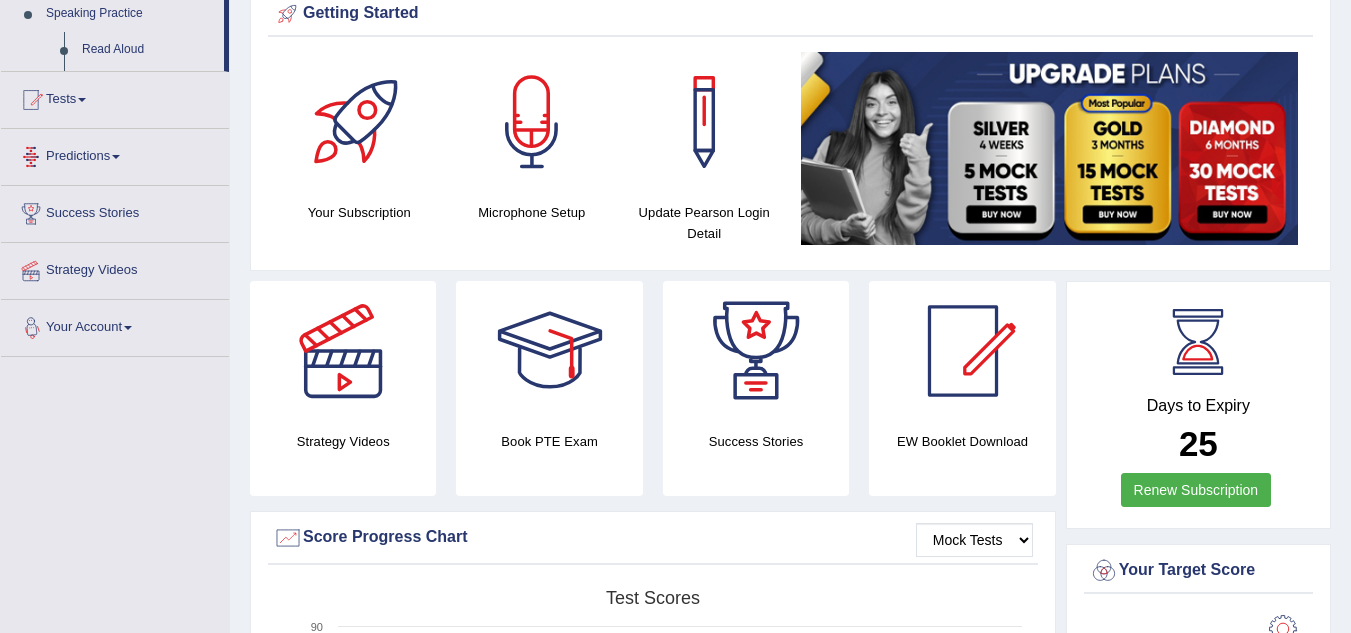 scroll, scrollTop: 372, scrollLeft: 0, axis: vertical 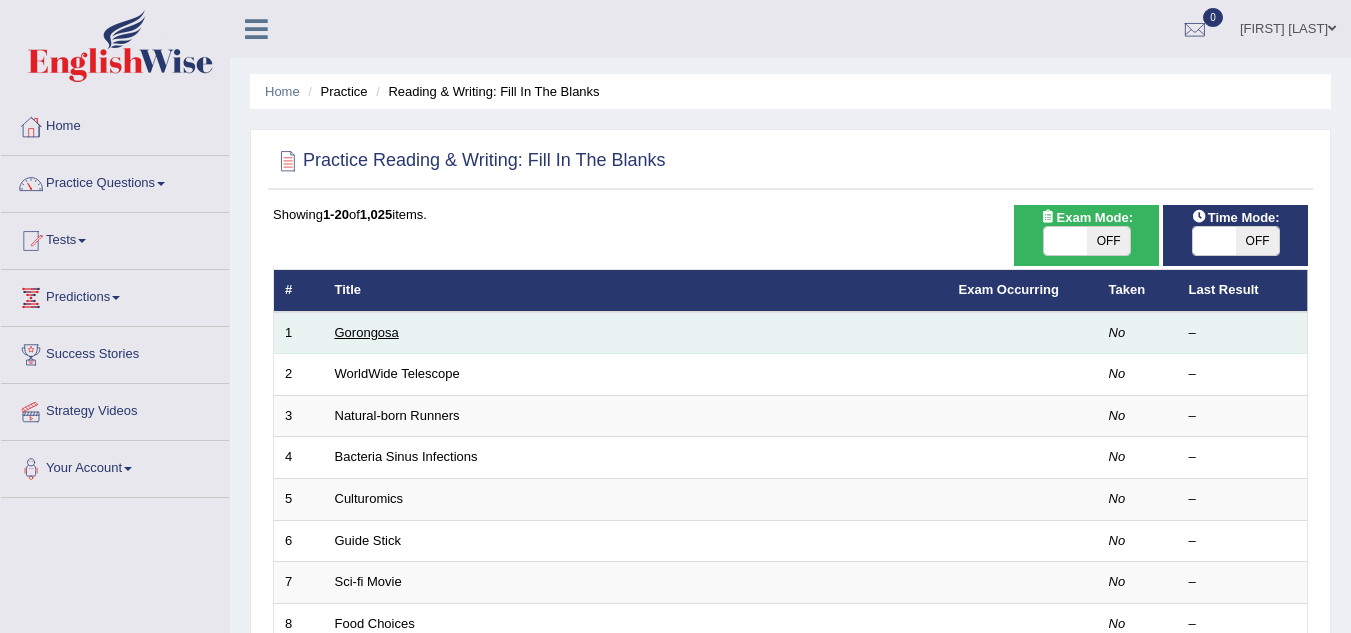 click on "Gorongosa" at bounding box center (367, 332) 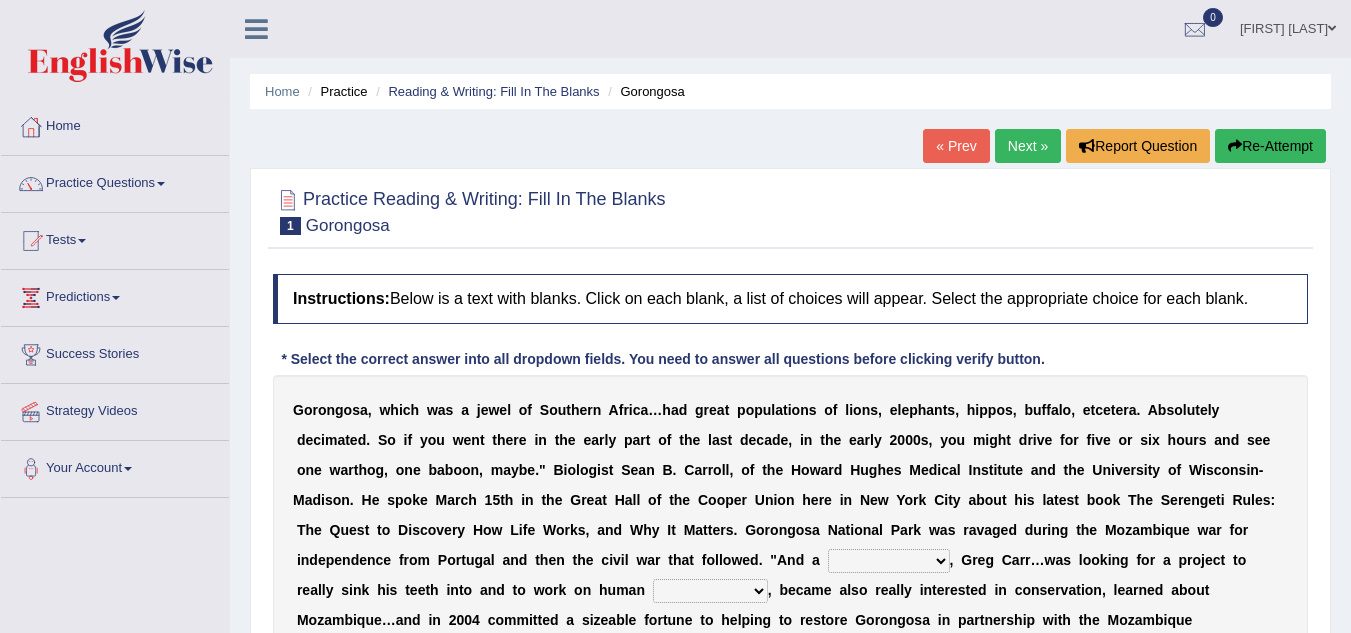 scroll, scrollTop: 0, scrollLeft: 0, axis: both 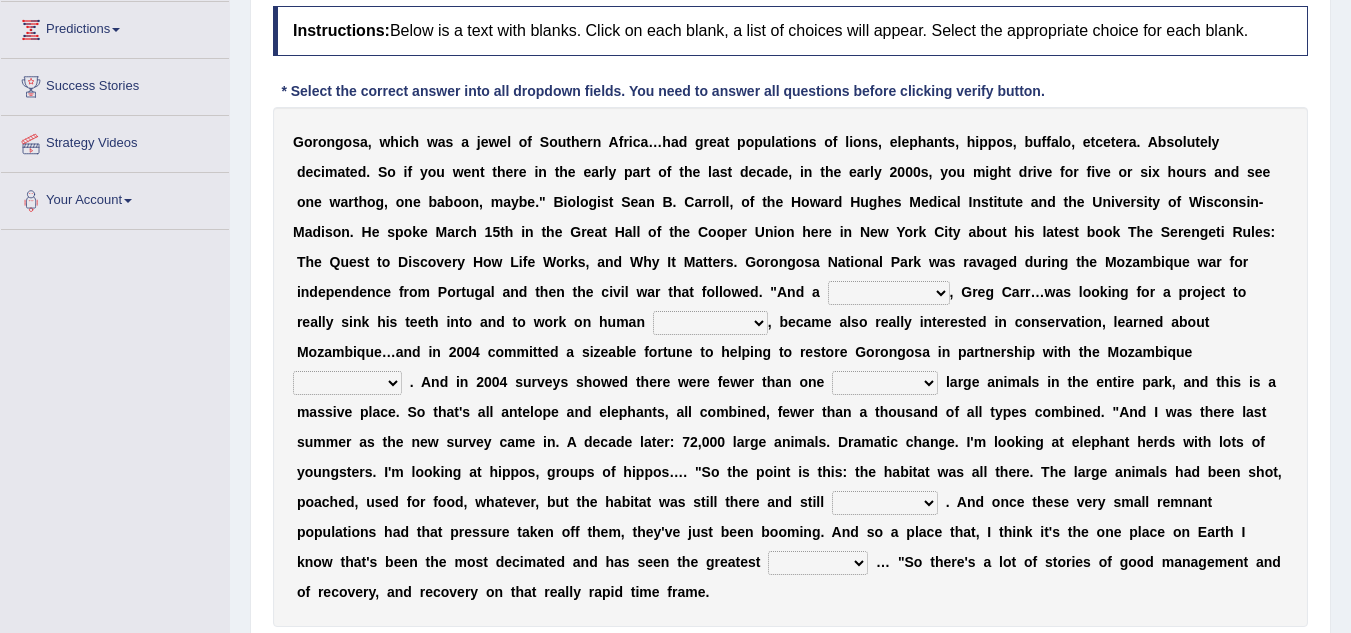 click on "passion solstice ballast philanthropist" at bounding box center [889, 293] 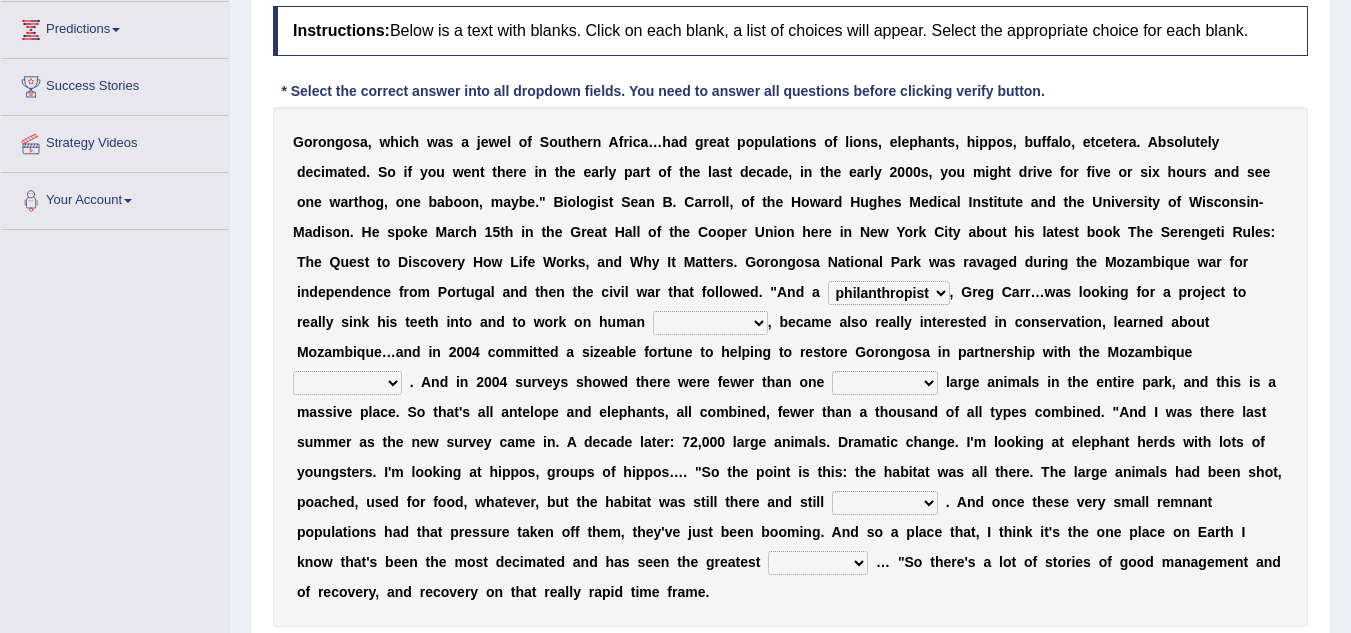 click on "passion solstice ballast philanthropist" at bounding box center (889, 293) 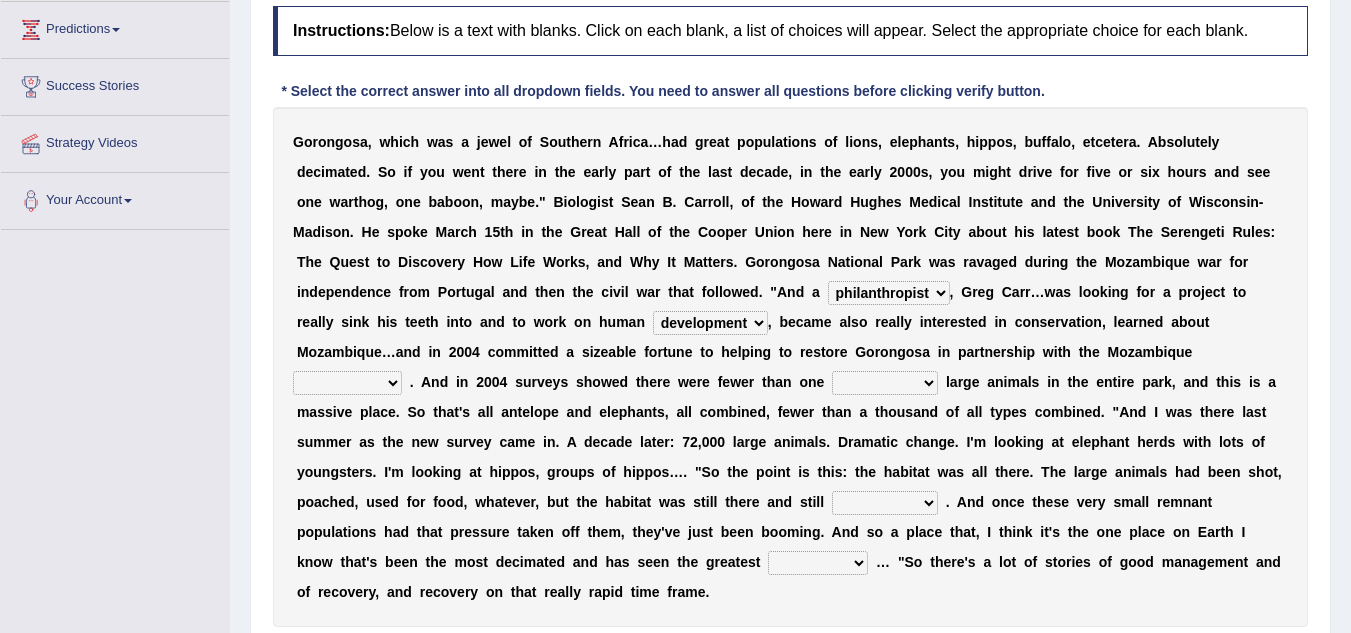 click on "negligence prevalence development malevolence" at bounding box center (710, 323) 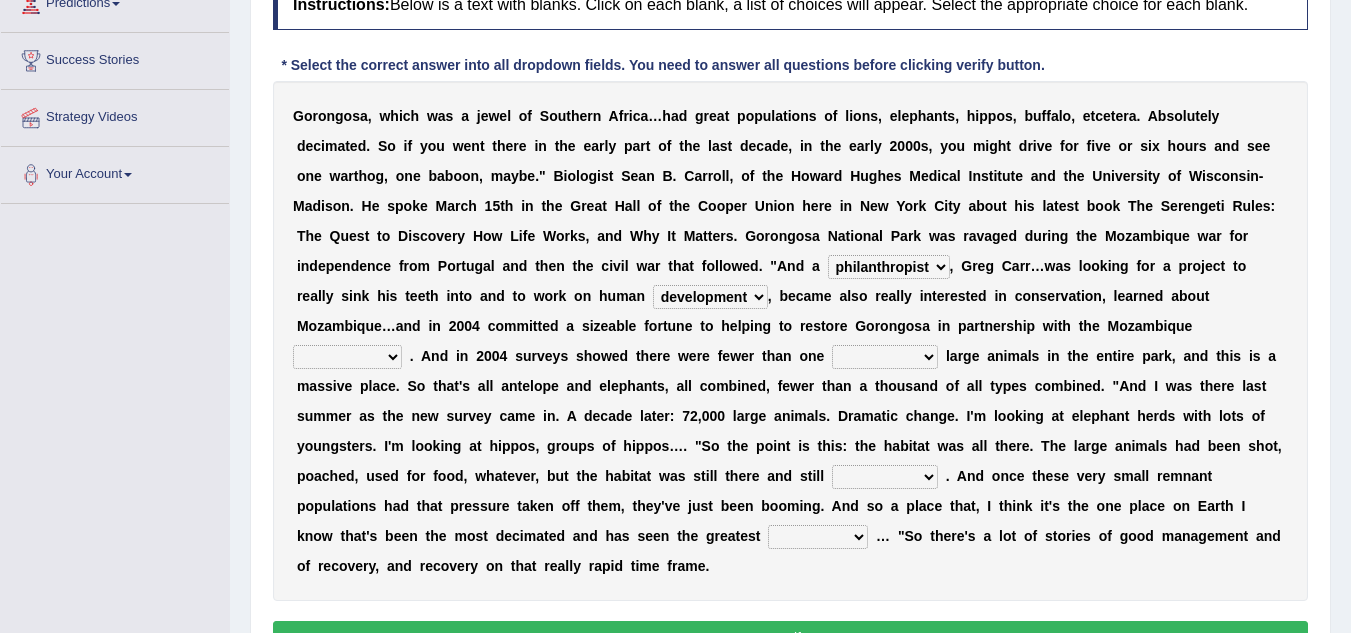 scroll, scrollTop: 306, scrollLeft: 0, axis: vertical 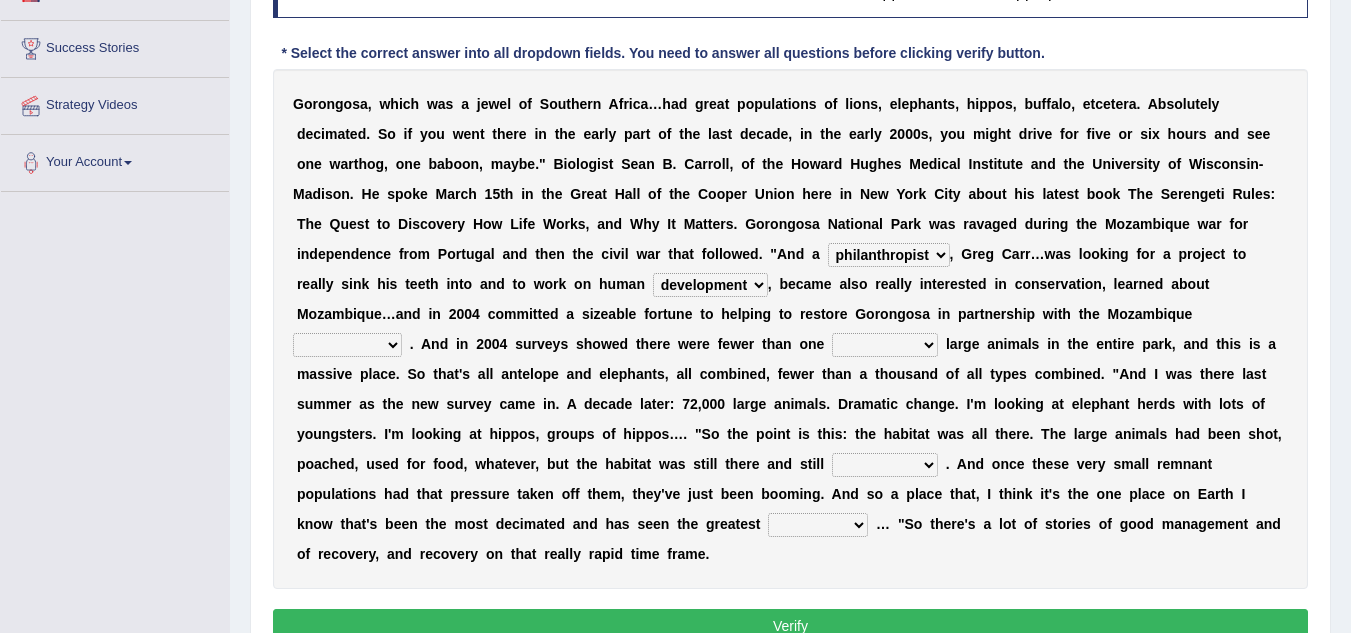 click on "deflowered embowered roundest thousand" at bounding box center [885, 345] 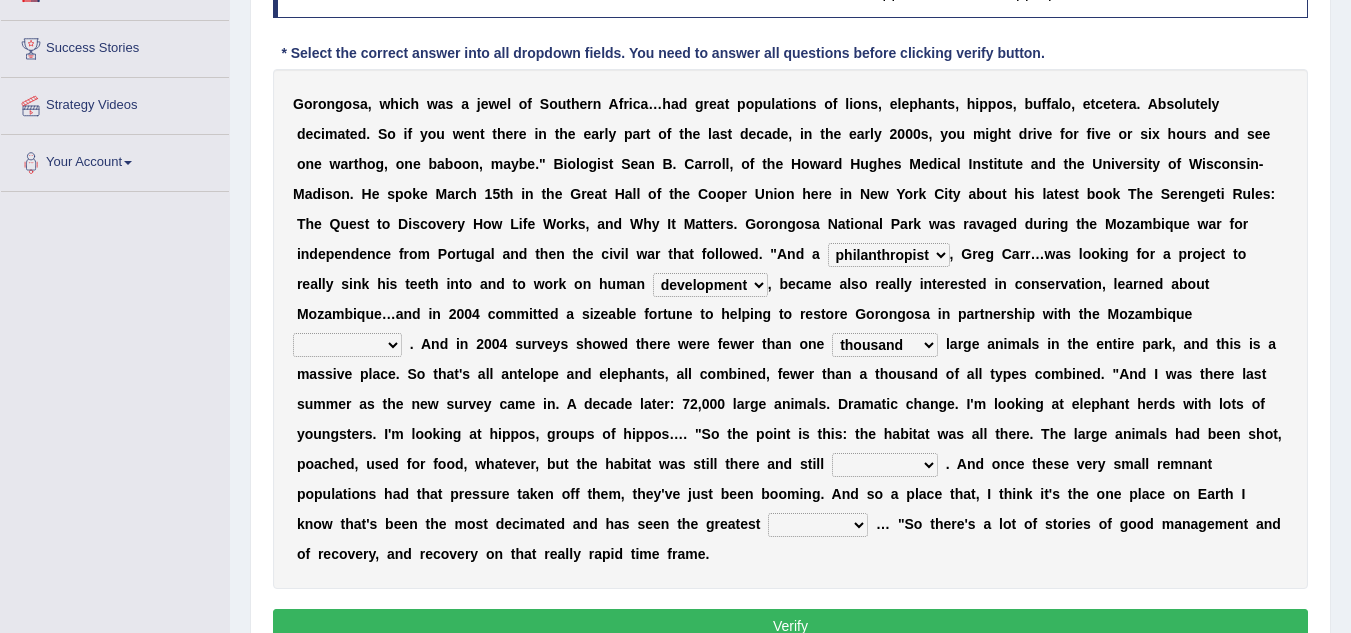 click on "deflowered embowered roundest thousand" at bounding box center [885, 345] 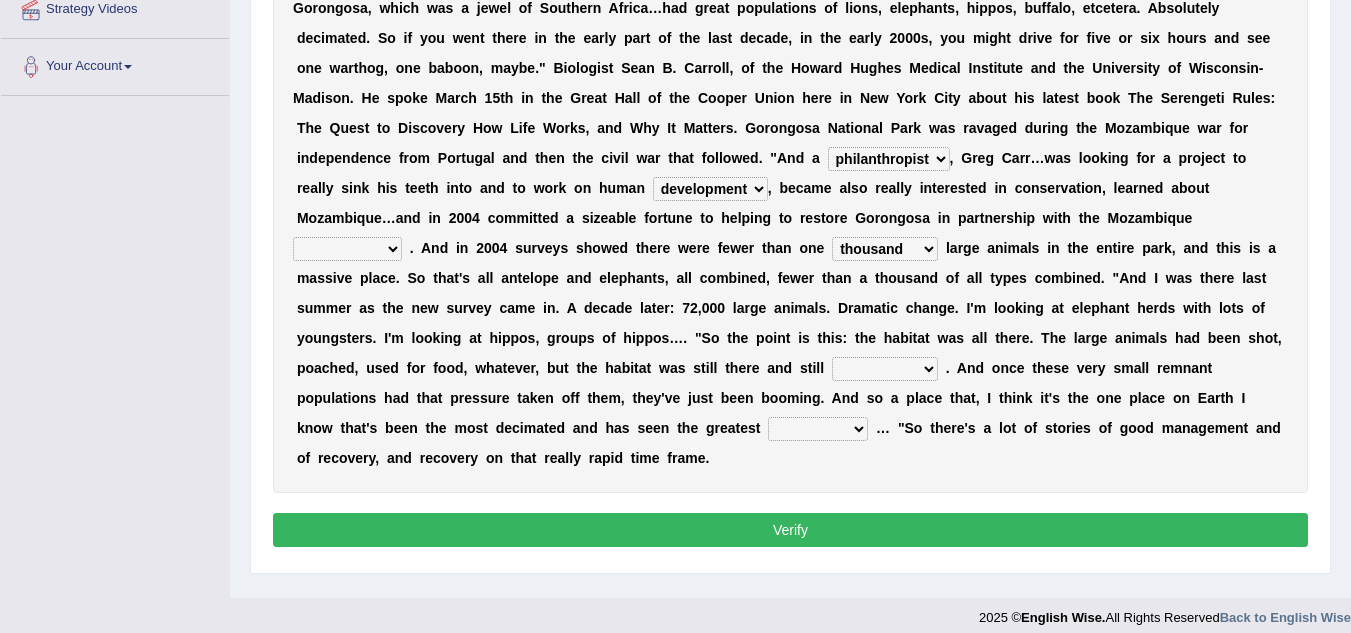 scroll, scrollTop: 403, scrollLeft: 0, axis: vertical 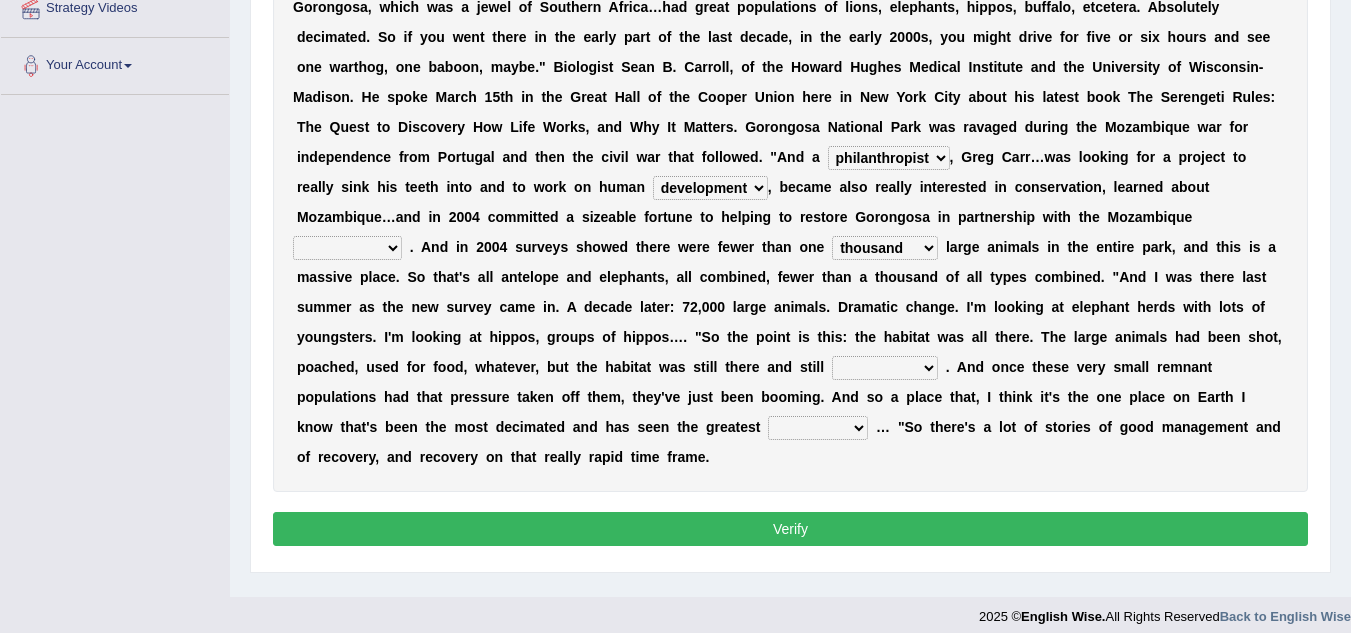 click on "assertive incidental compulsive productive" at bounding box center [885, 368] 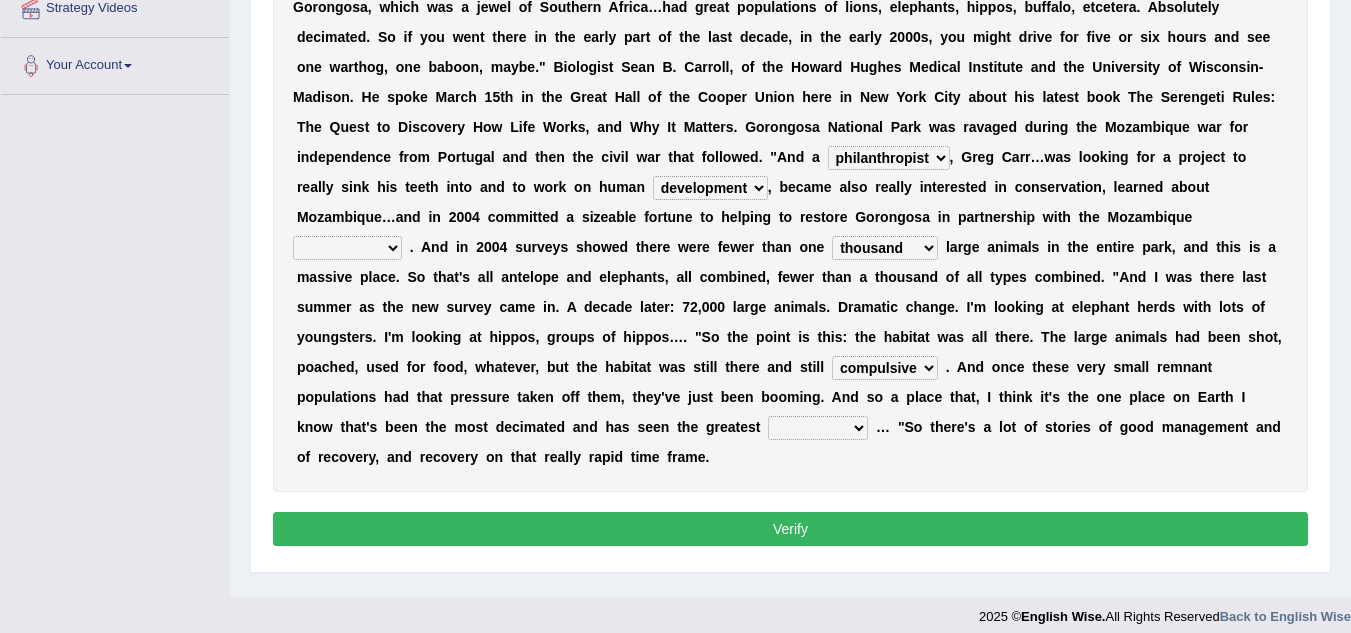 click on "assertive incidental compulsive productive" at bounding box center [885, 368] 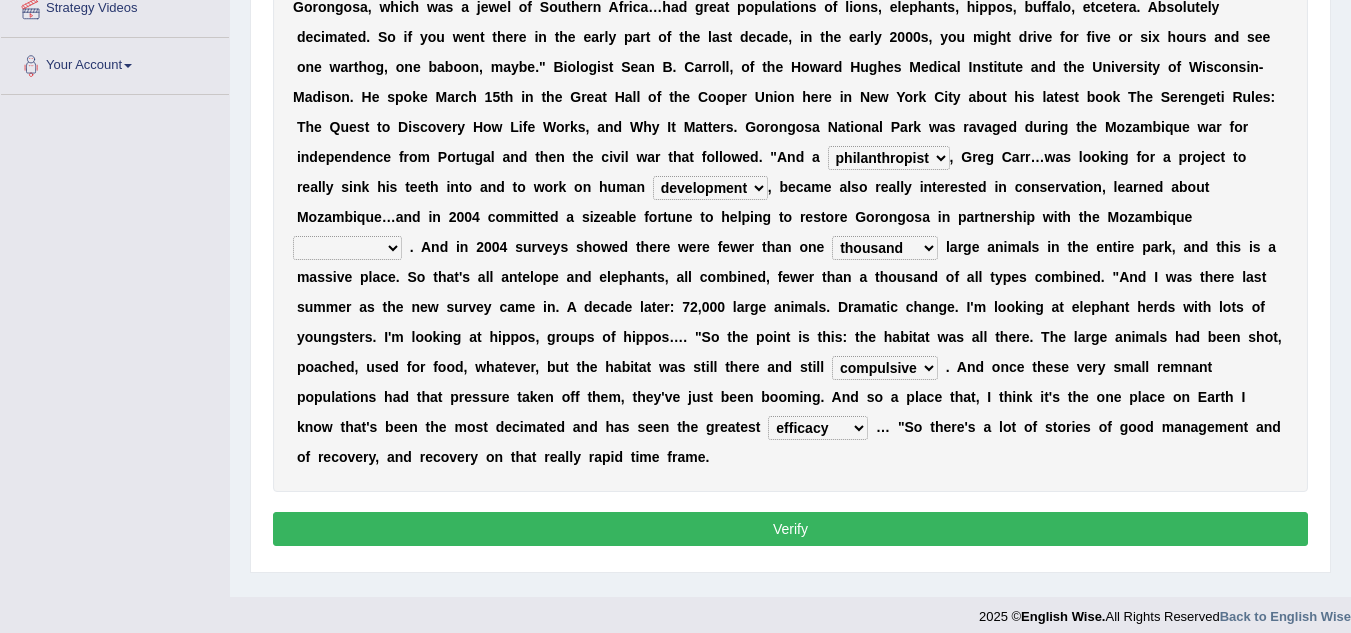click on "recovery efficacy golly stumpy" at bounding box center (818, 428) 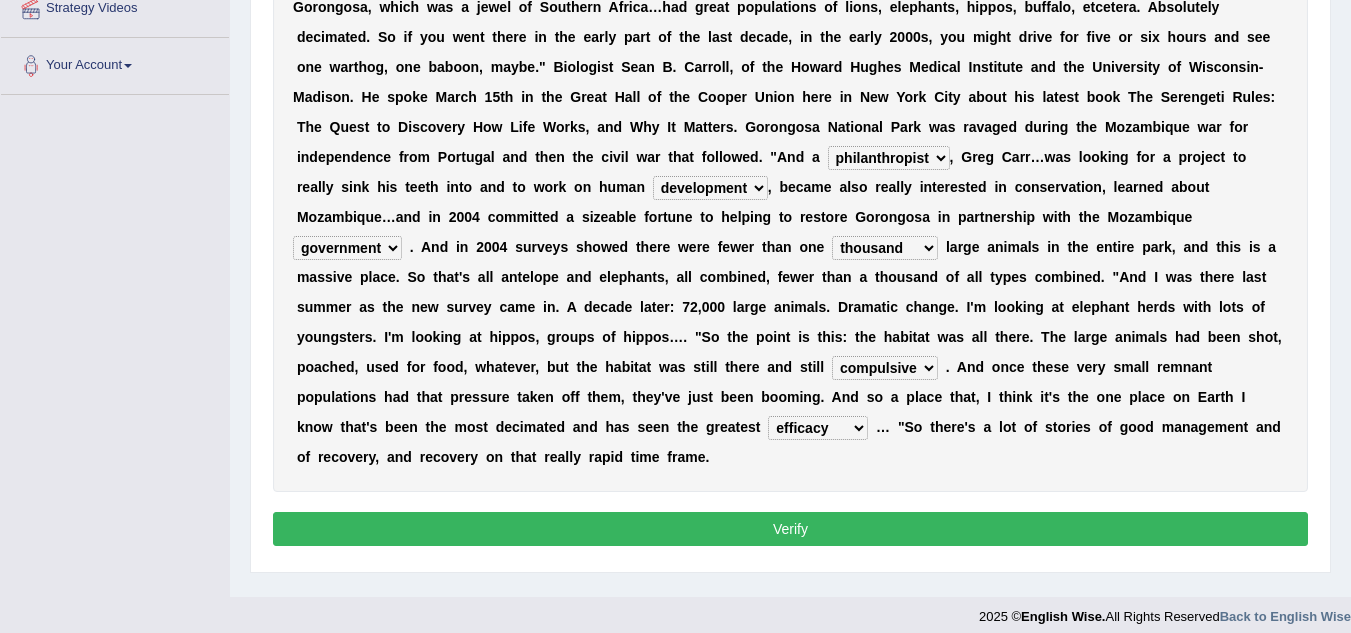 click on "parliament semanticist government journalist" at bounding box center [347, 248] 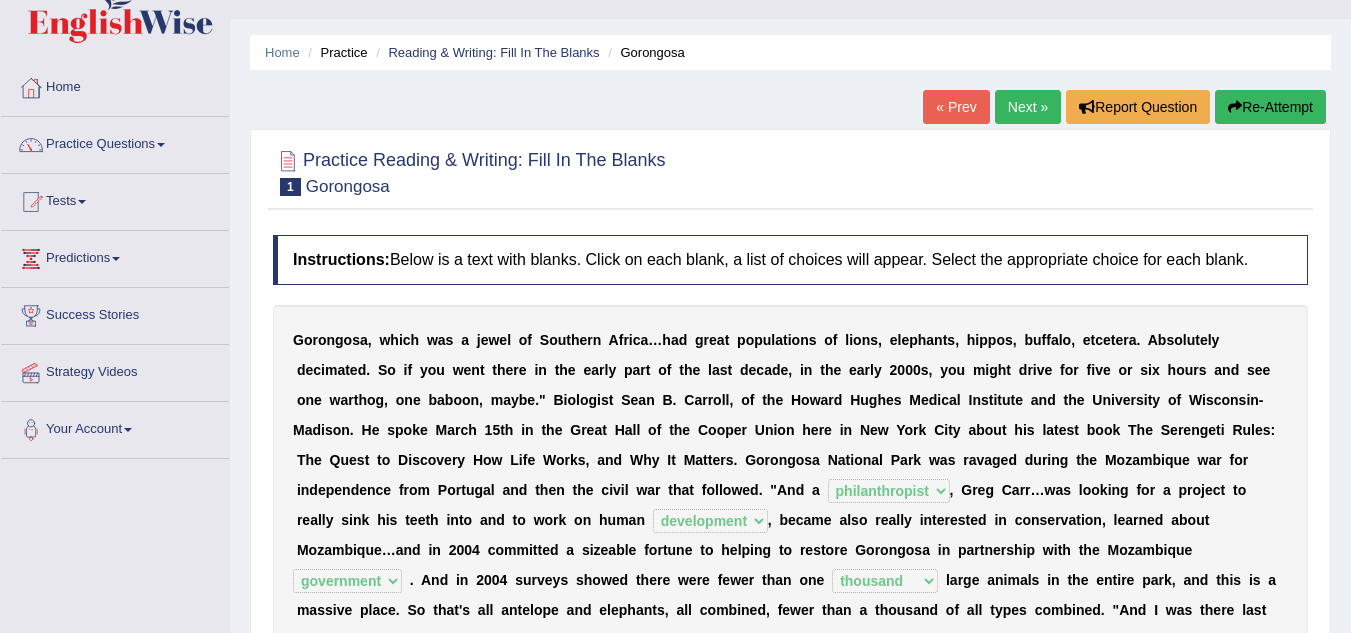 scroll, scrollTop: 0, scrollLeft: 0, axis: both 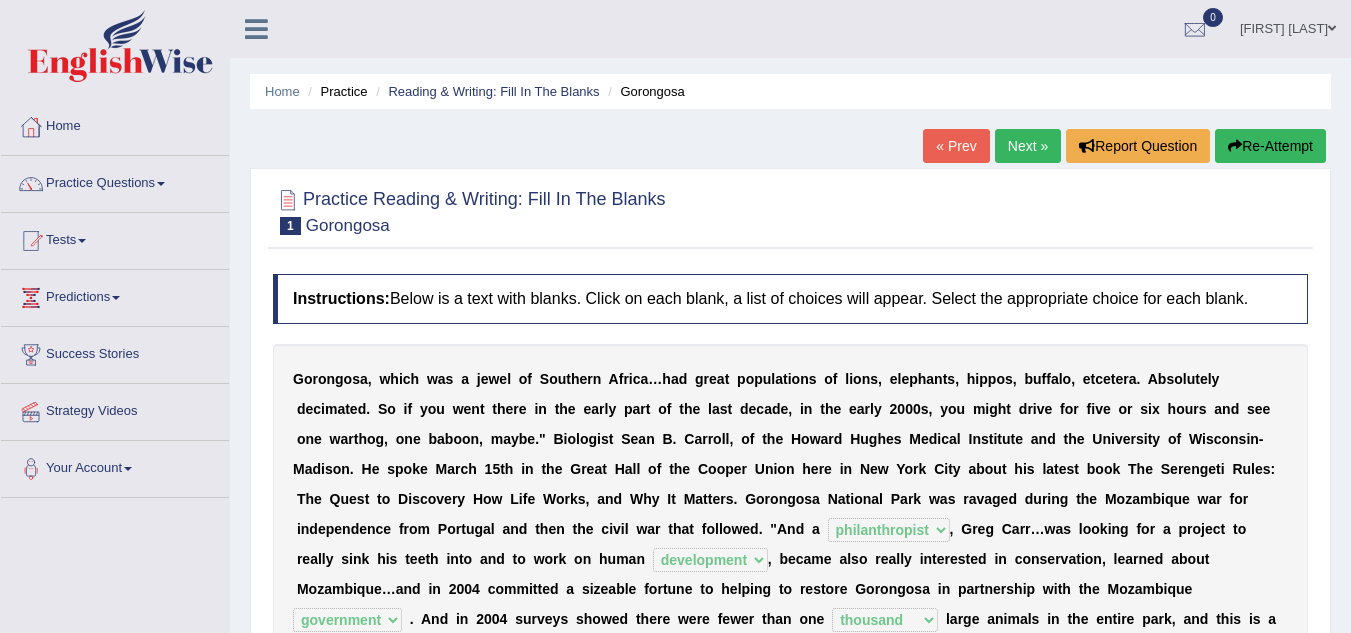 click on "Next »" at bounding box center [1028, 146] 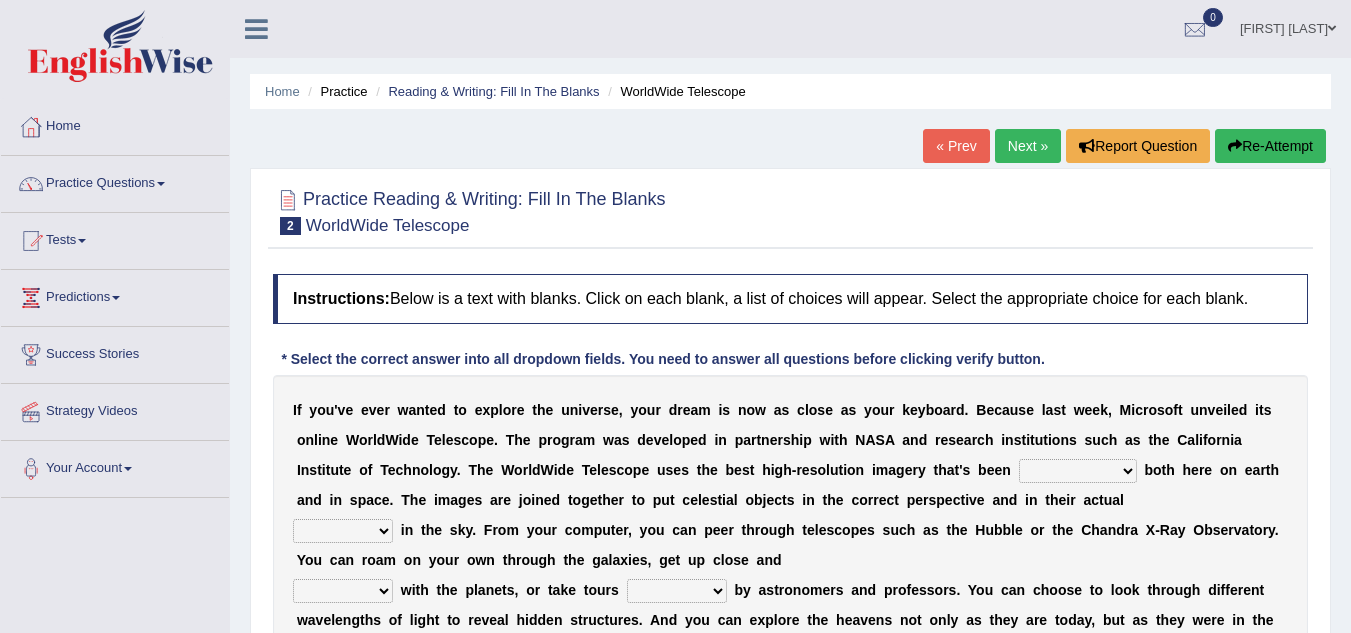 scroll, scrollTop: 184, scrollLeft: 0, axis: vertical 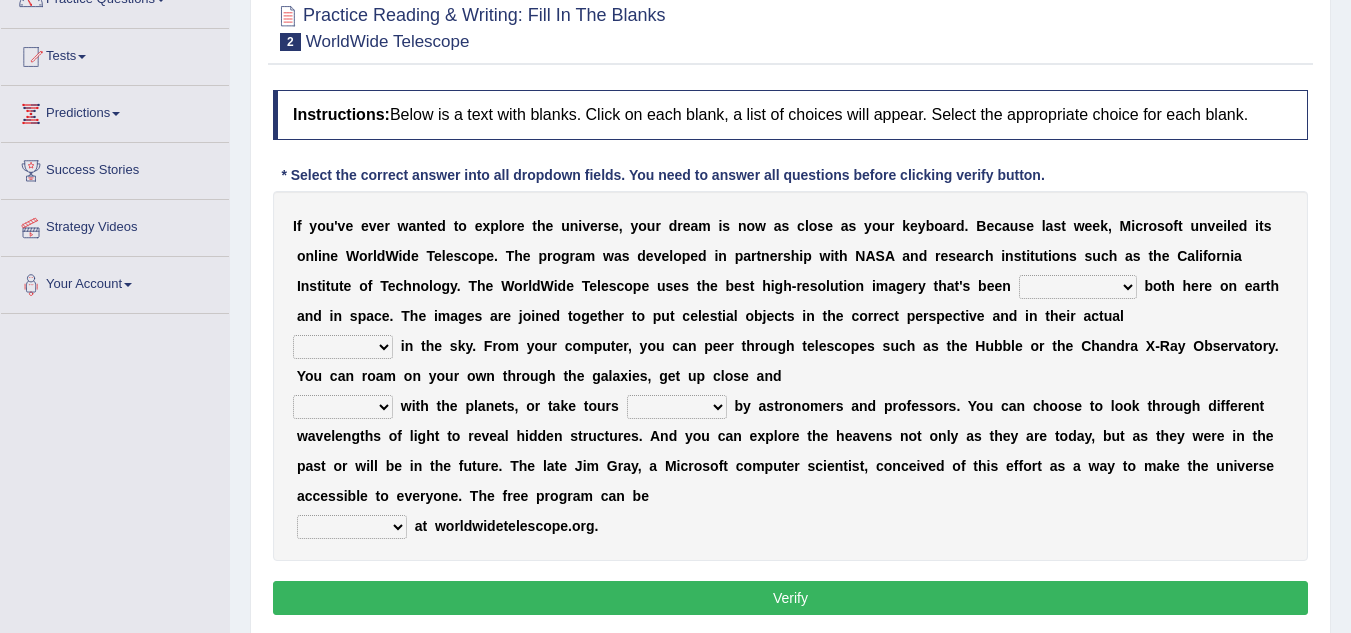 click on "degraded ascended remonstrated generated" at bounding box center [1078, 287] 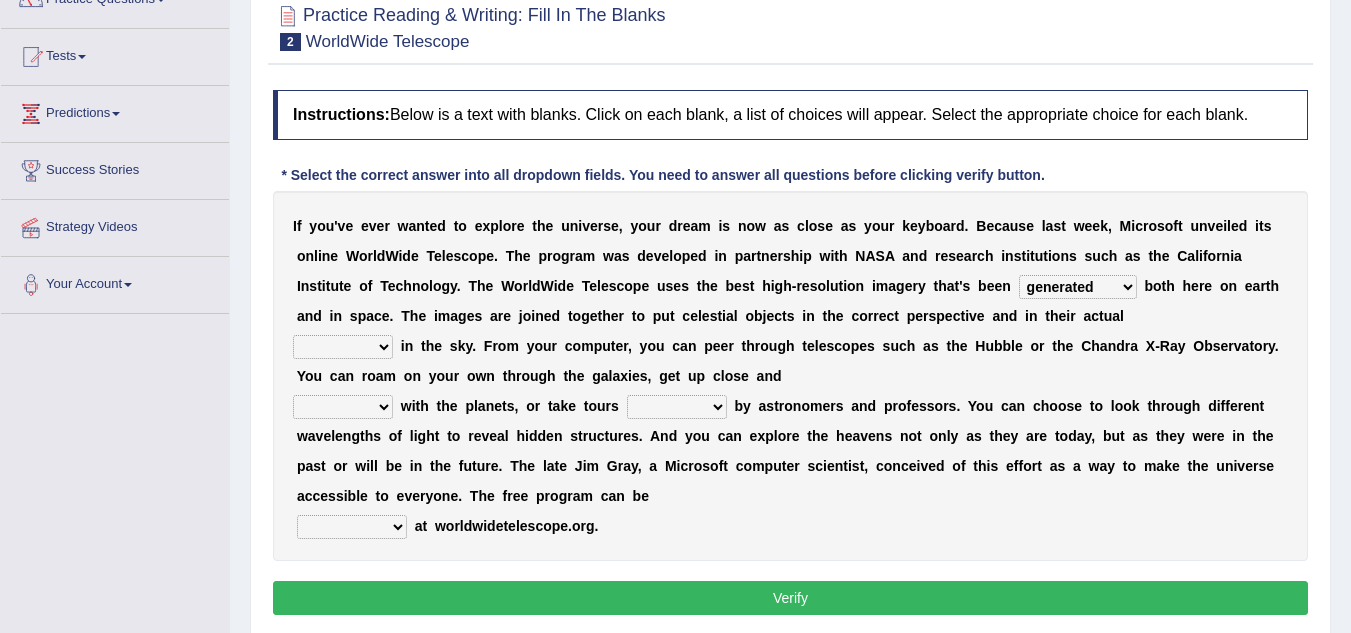 click on "degraded ascended remonstrated generated" at bounding box center (1078, 287) 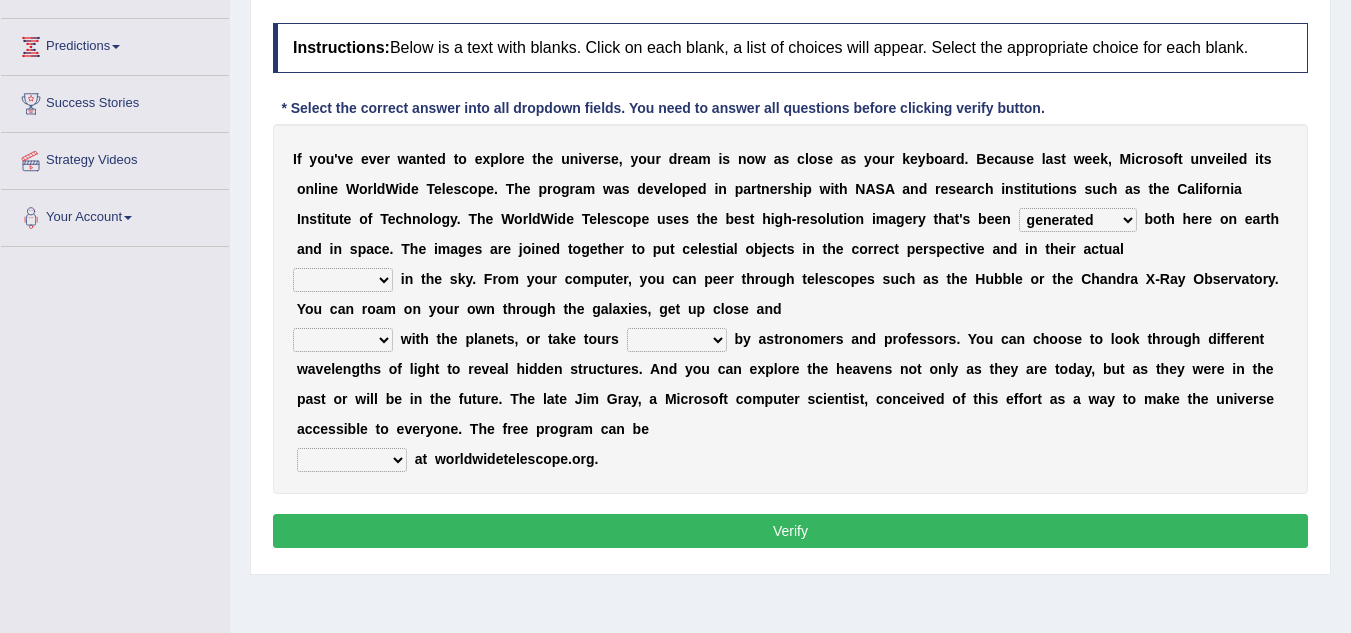 scroll, scrollTop: 253, scrollLeft: 0, axis: vertical 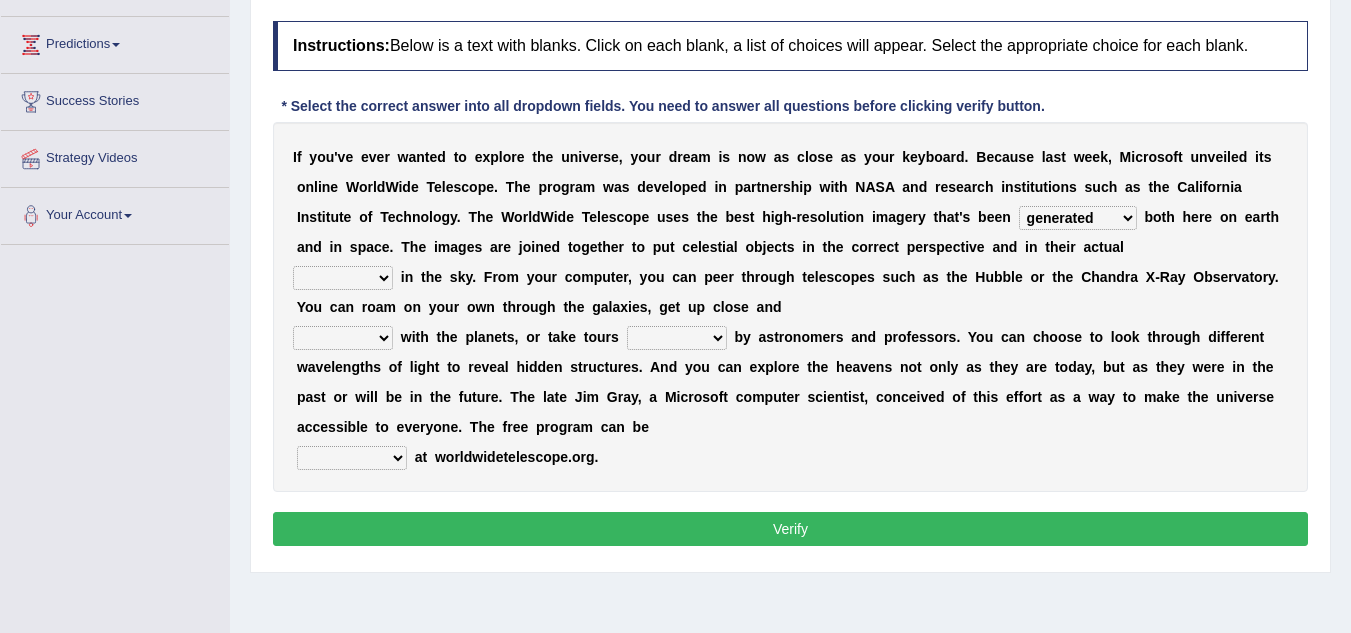 click on "aspects parts conditions positions" at bounding box center (343, 278) 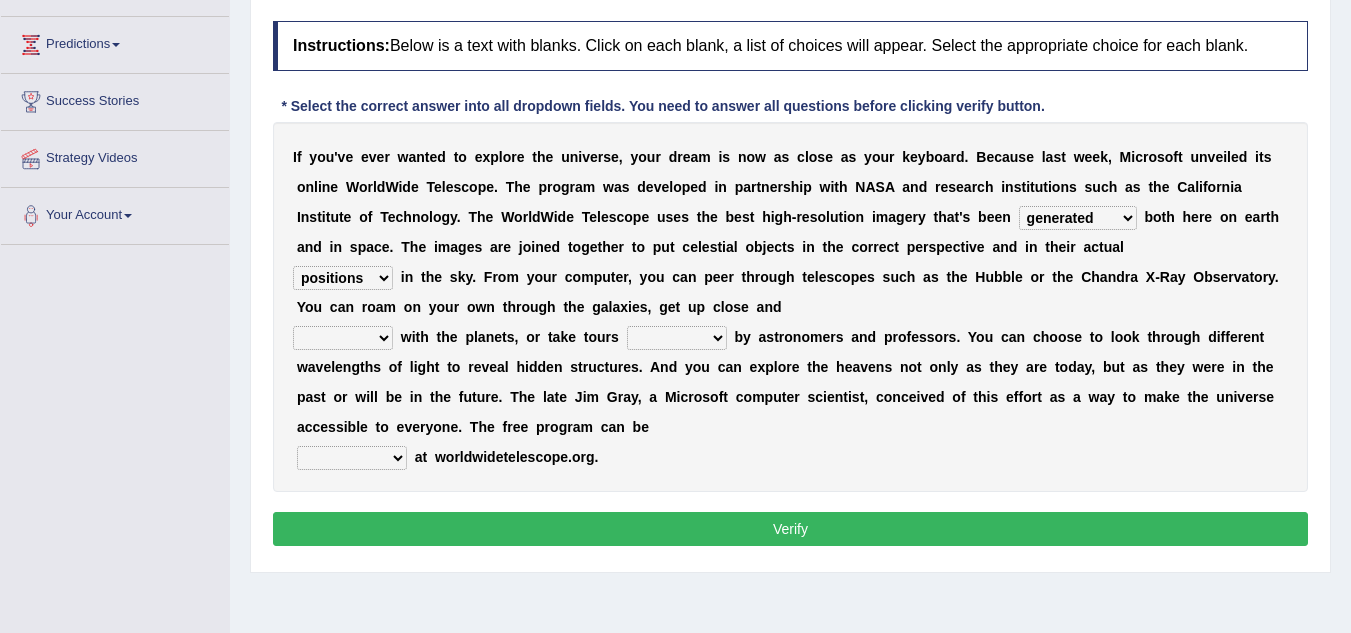 click on "personal individual apart polite" at bounding box center [343, 338] 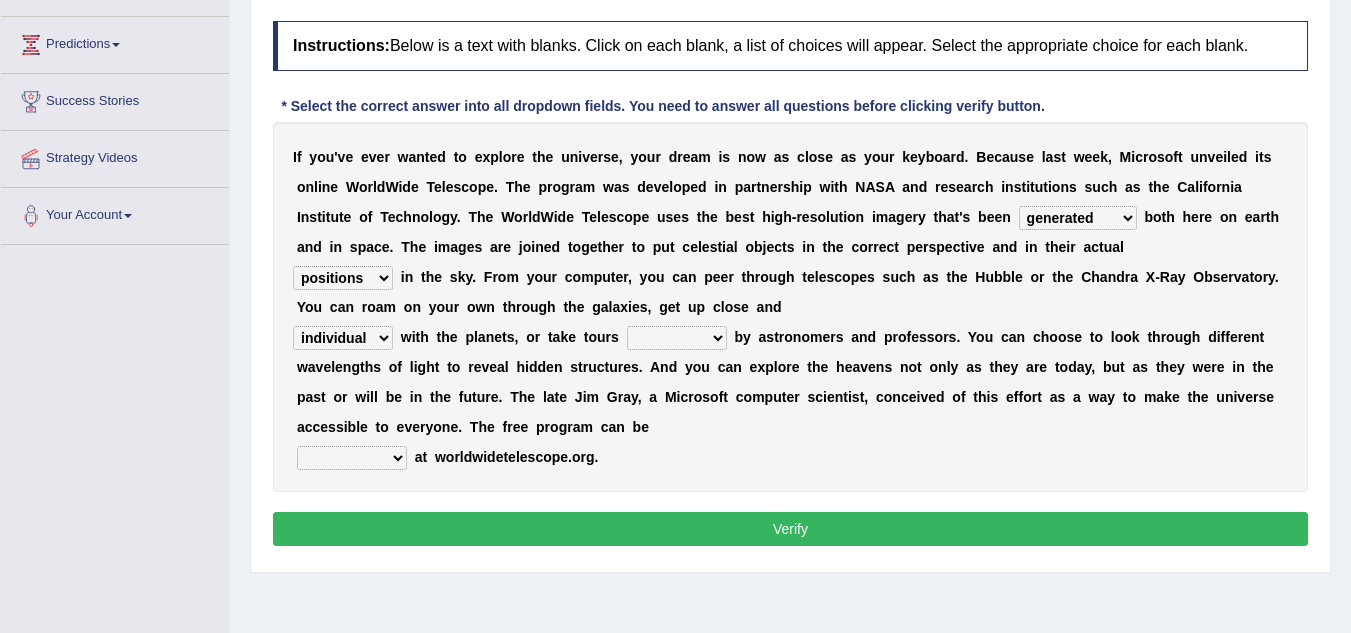 click on "personal individual apart polite" at bounding box center (343, 338) 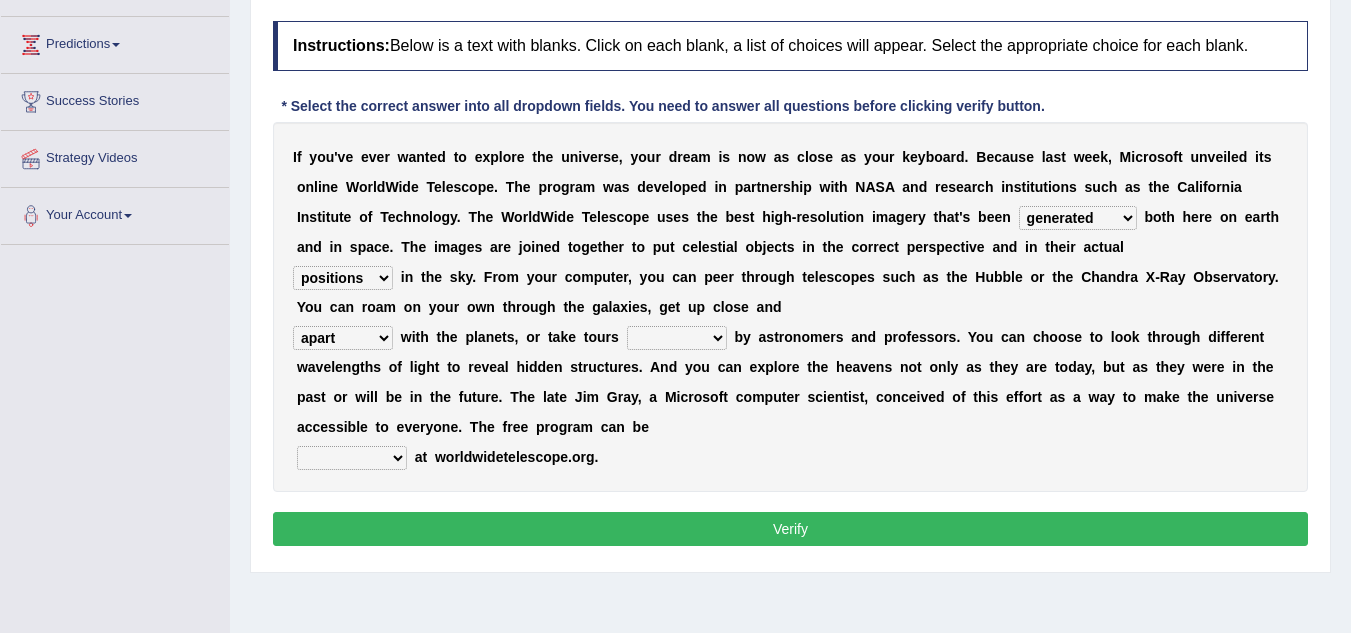 click on "personal individual apart polite" at bounding box center (343, 338) 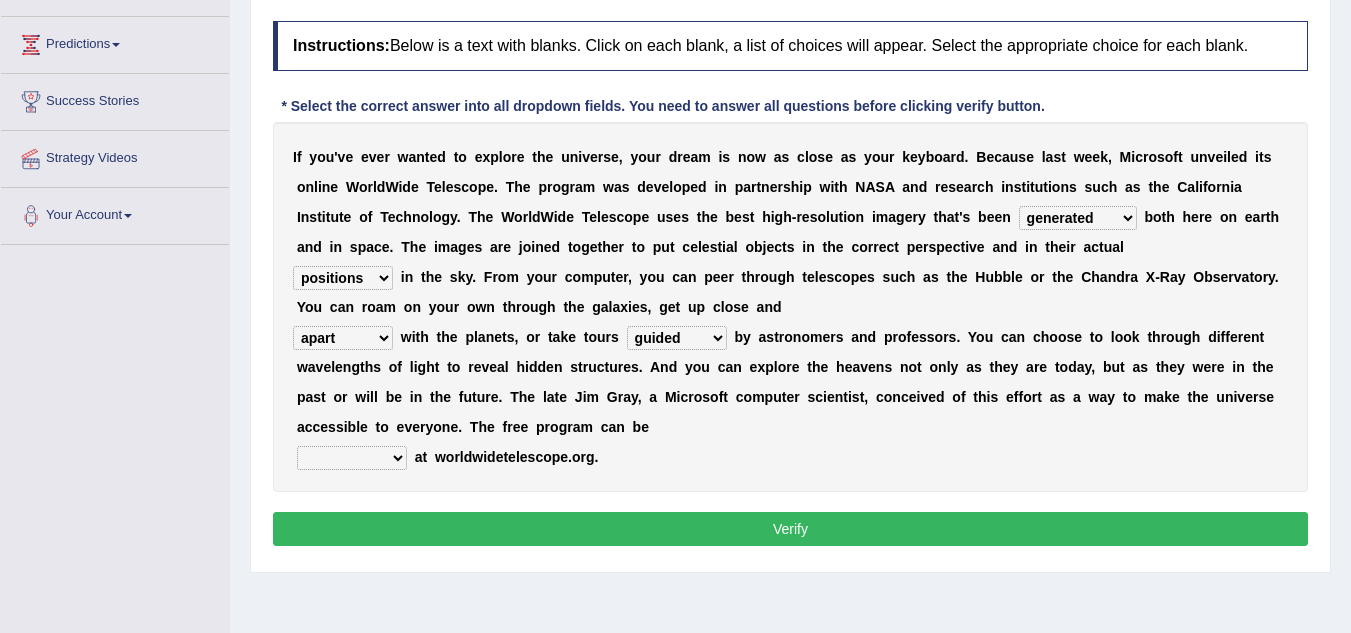 click on "guide guided guiding to guide" at bounding box center (677, 338) 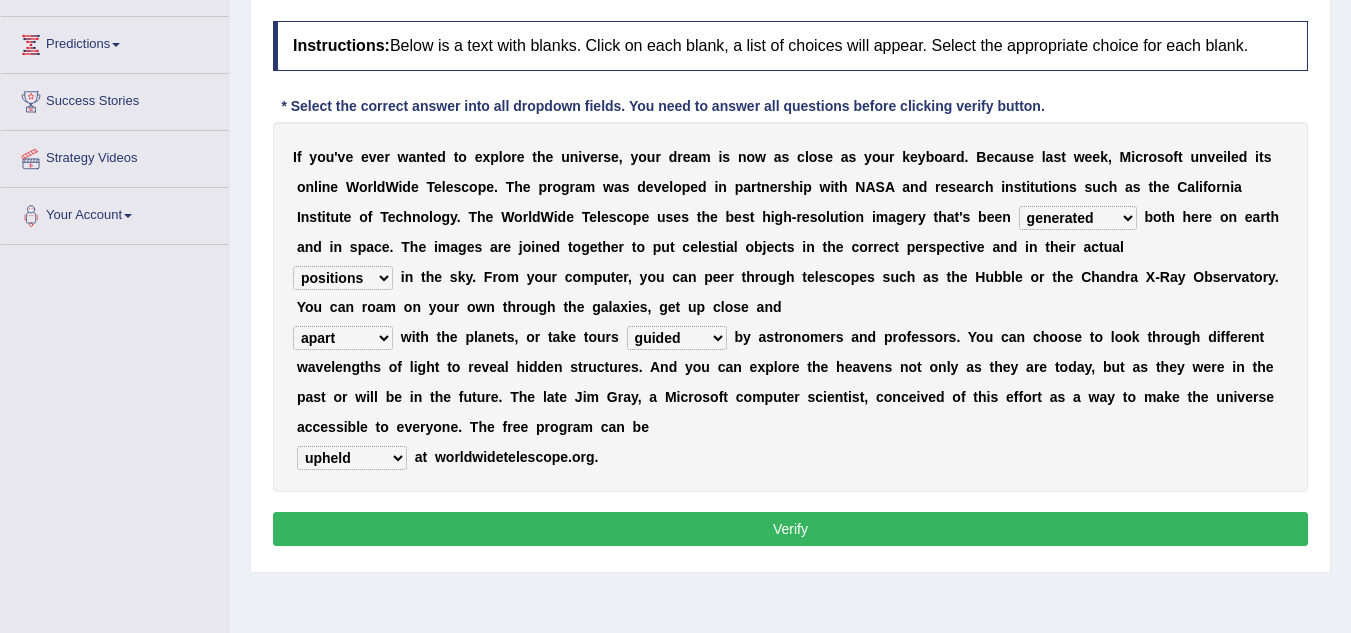 click on "upheld downloaded loaded posted" at bounding box center [352, 458] 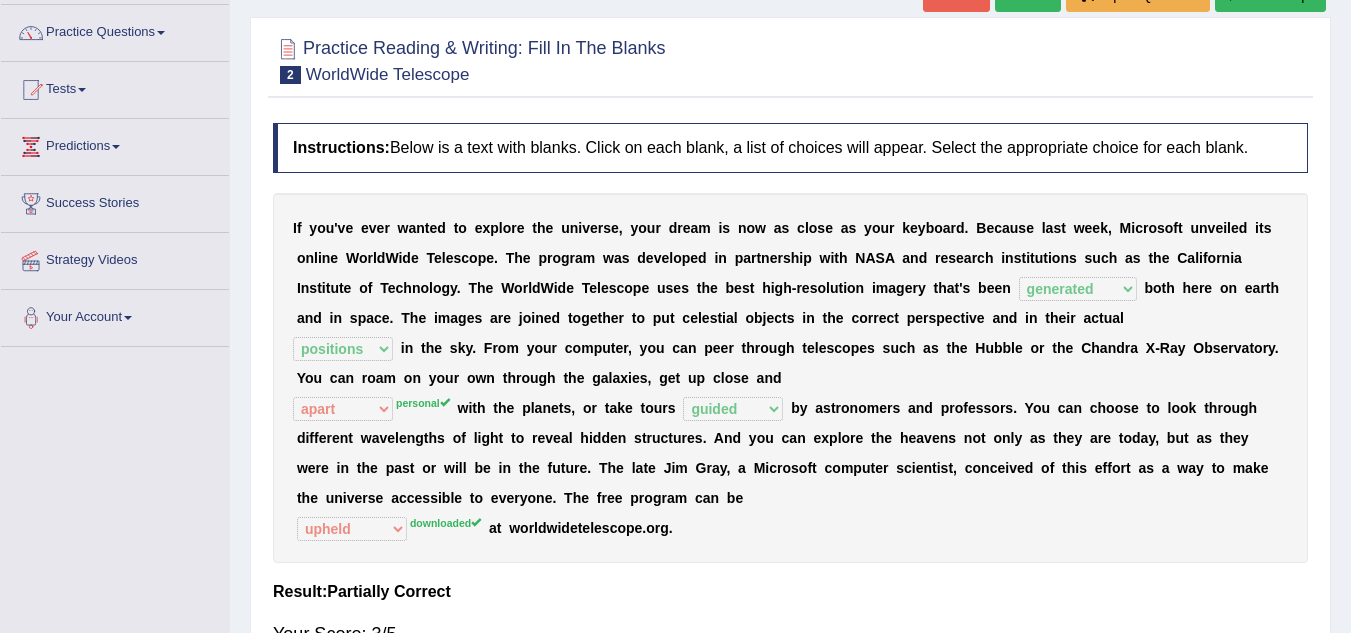scroll, scrollTop: 148, scrollLeft: 0, axis: vertical 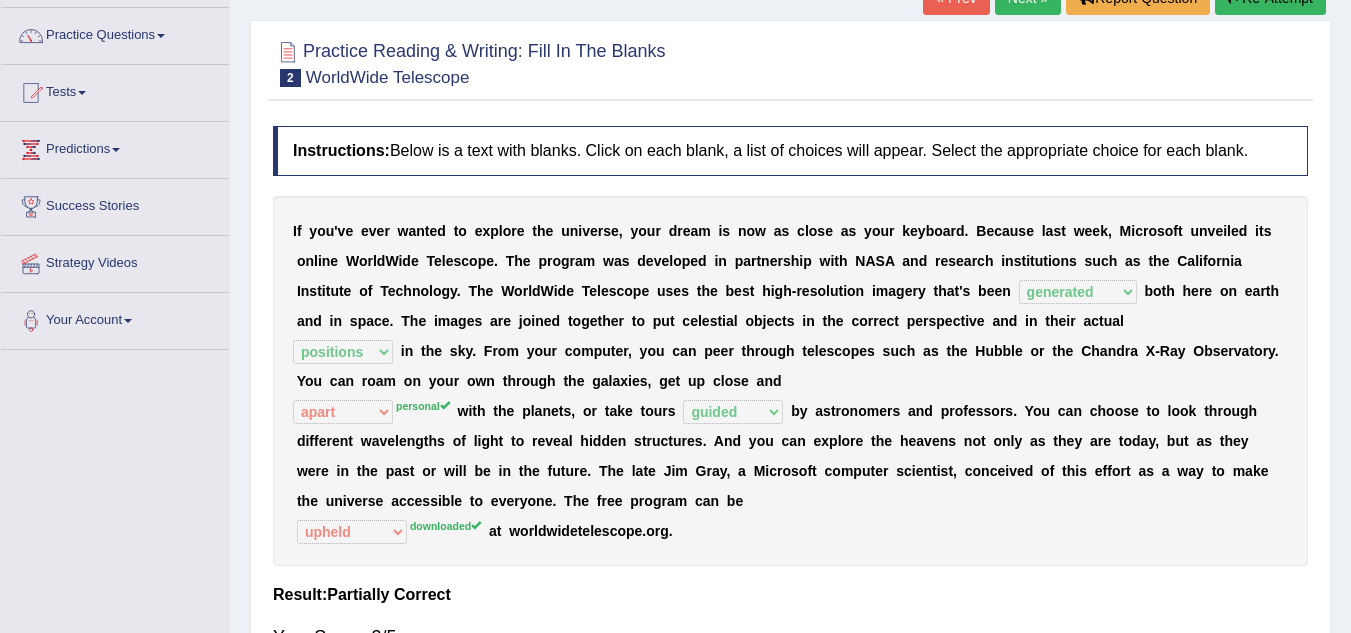 click on "Next »" at bounding box center (1028, -2) 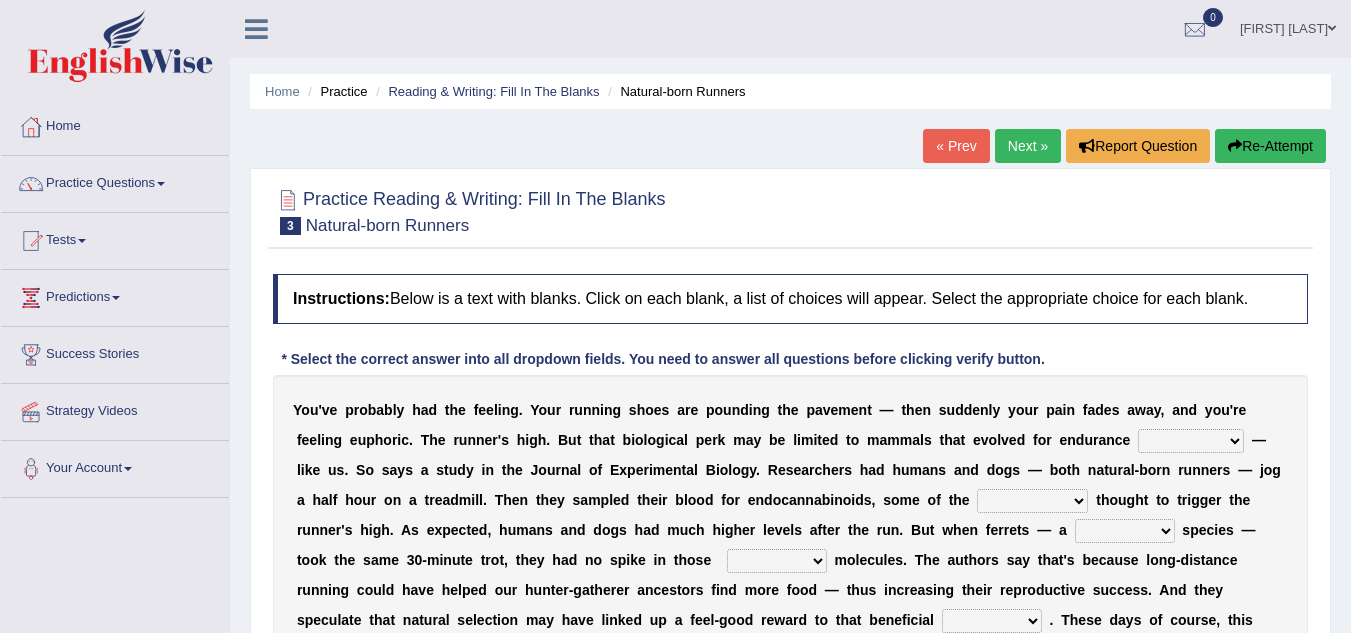 scroll, scrollTop: 186, scrollLeft: 0, axis: vertical 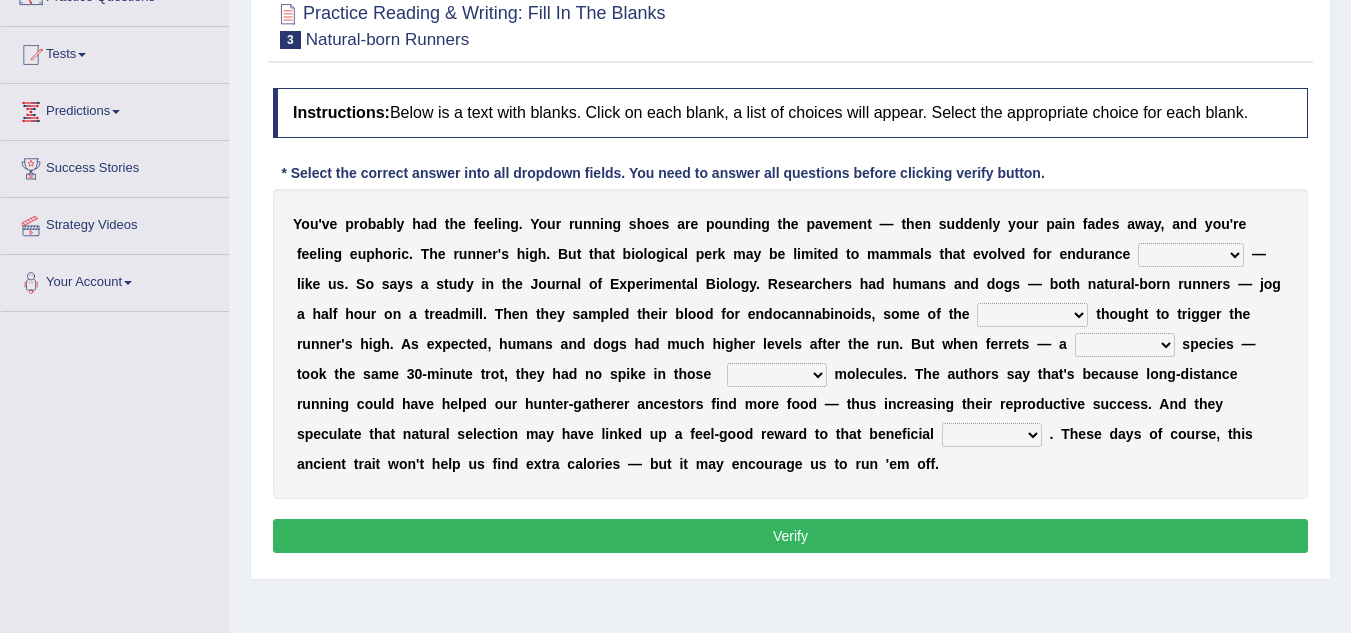 select on "dykes" 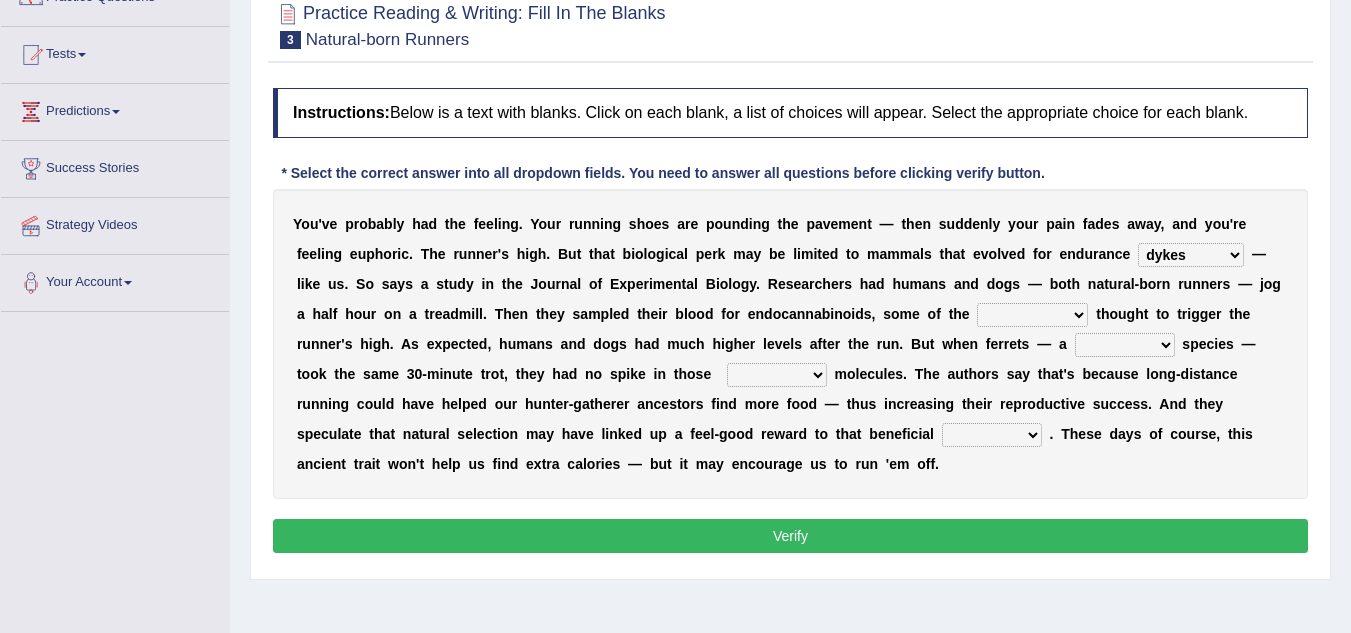 click on "dykes personalize classifies exercise" at bounding box center [1191, 255] 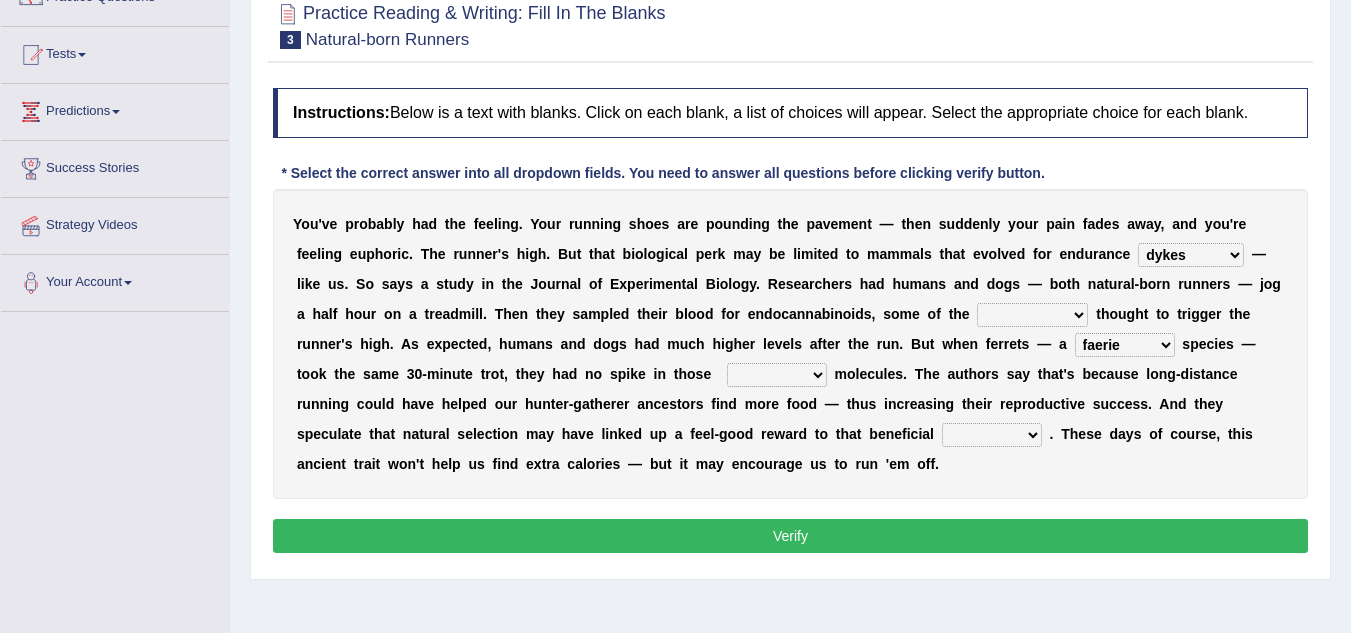 click on "excellency merely faerie sedentary" at bounding box center [1125, 345] 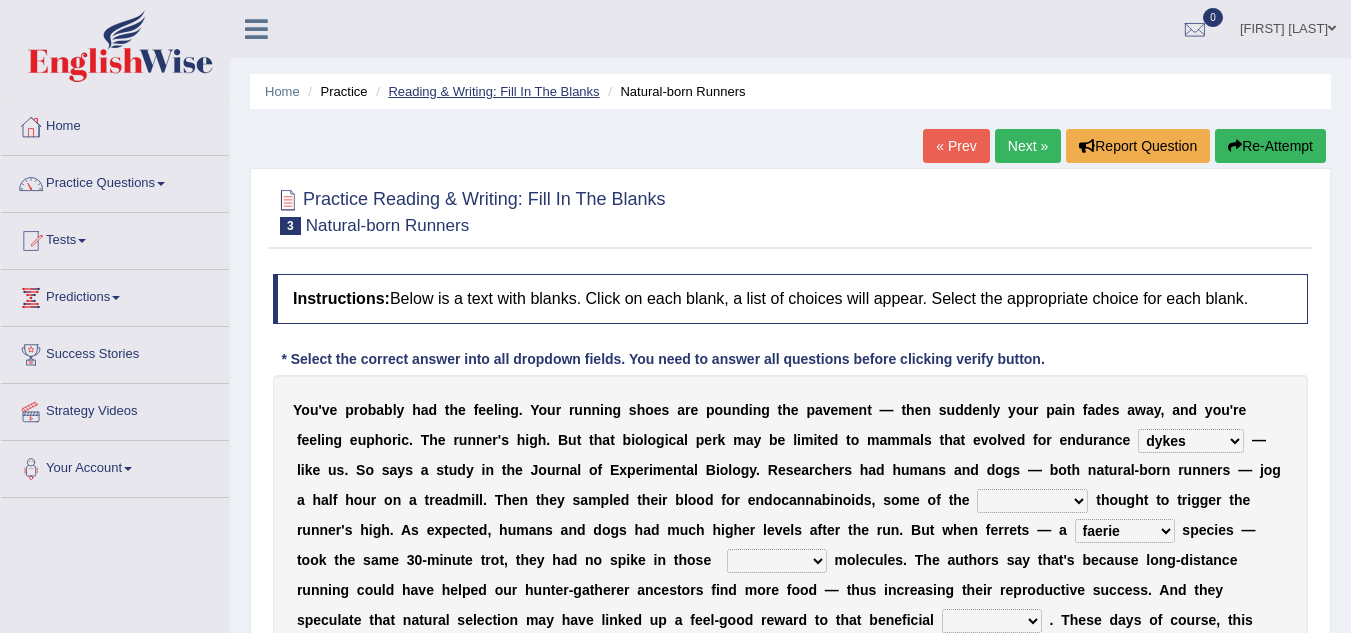click on "Reading & Writing: Fill In The Blanks" at bounding box center [493, 91] 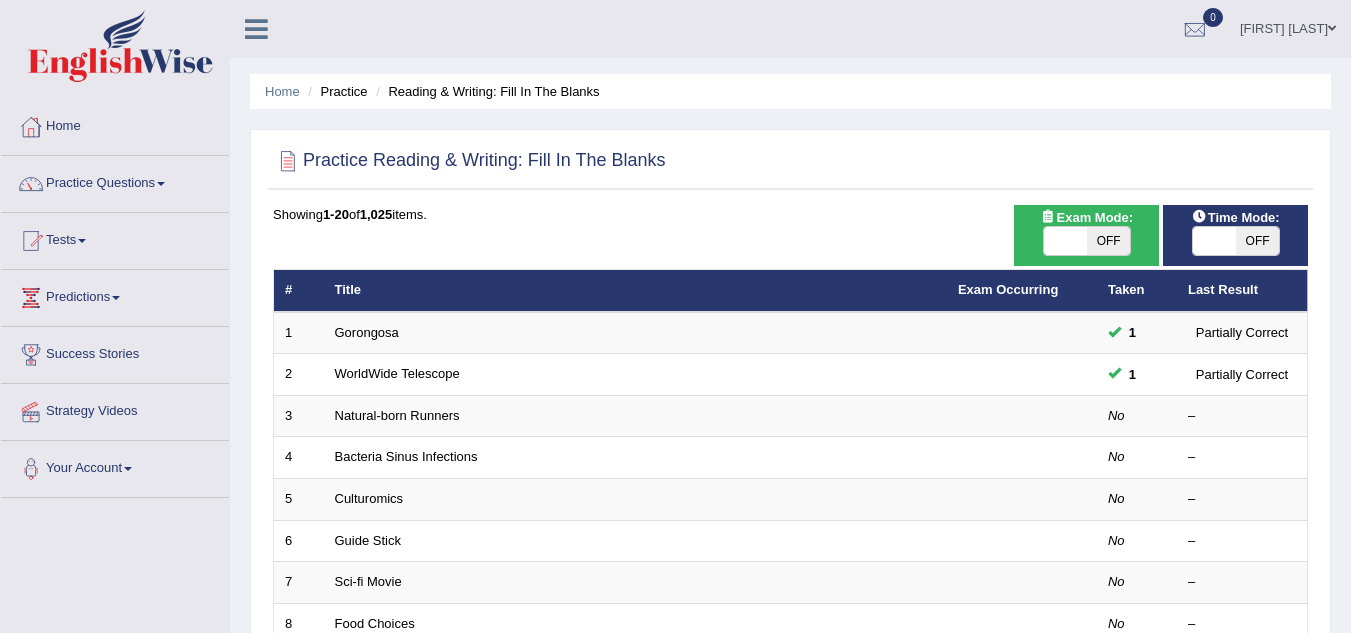 scroll, scrollTop: 0, scrollLeft: 0, axis: both 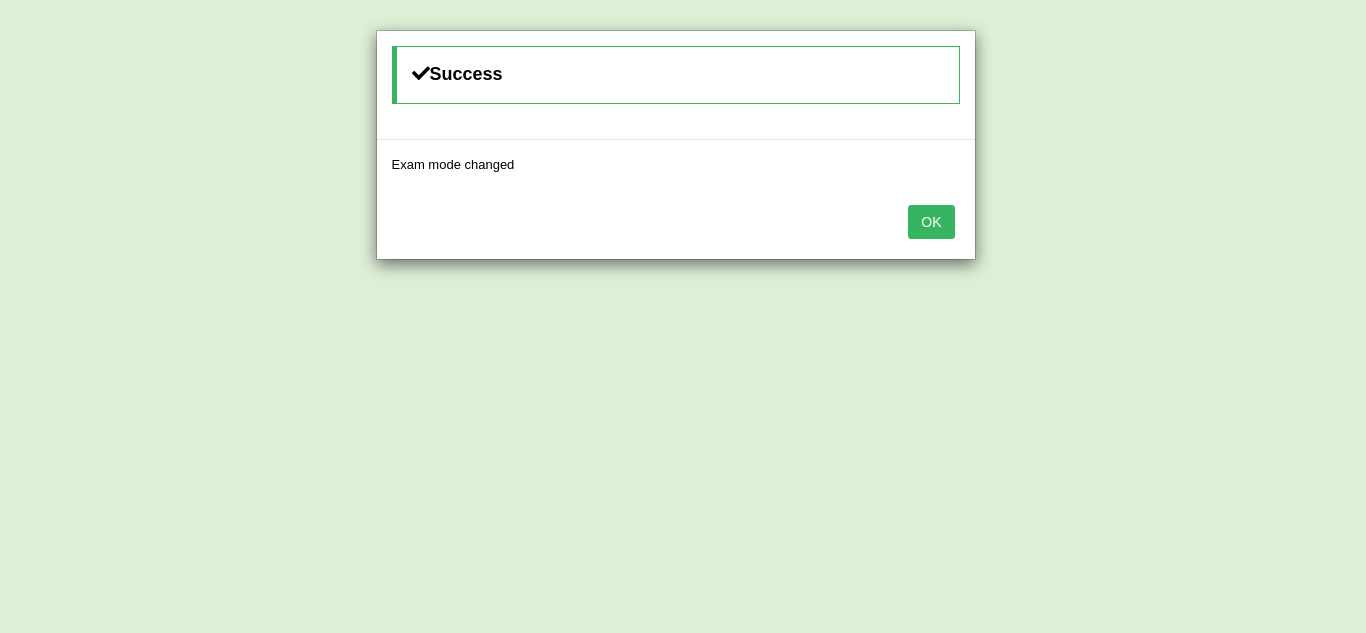 click on "OK" at bounding box center [931, 222] 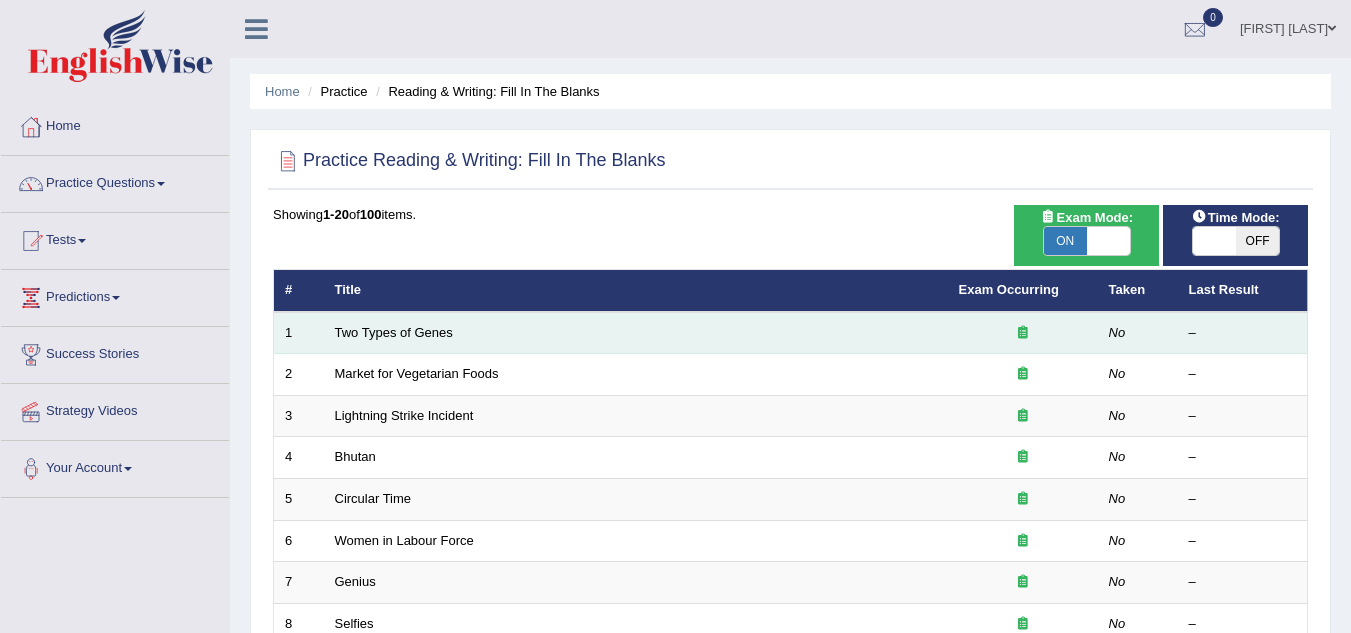 scroll, scrollTop: 0, scrollLeft: 0, axis: both 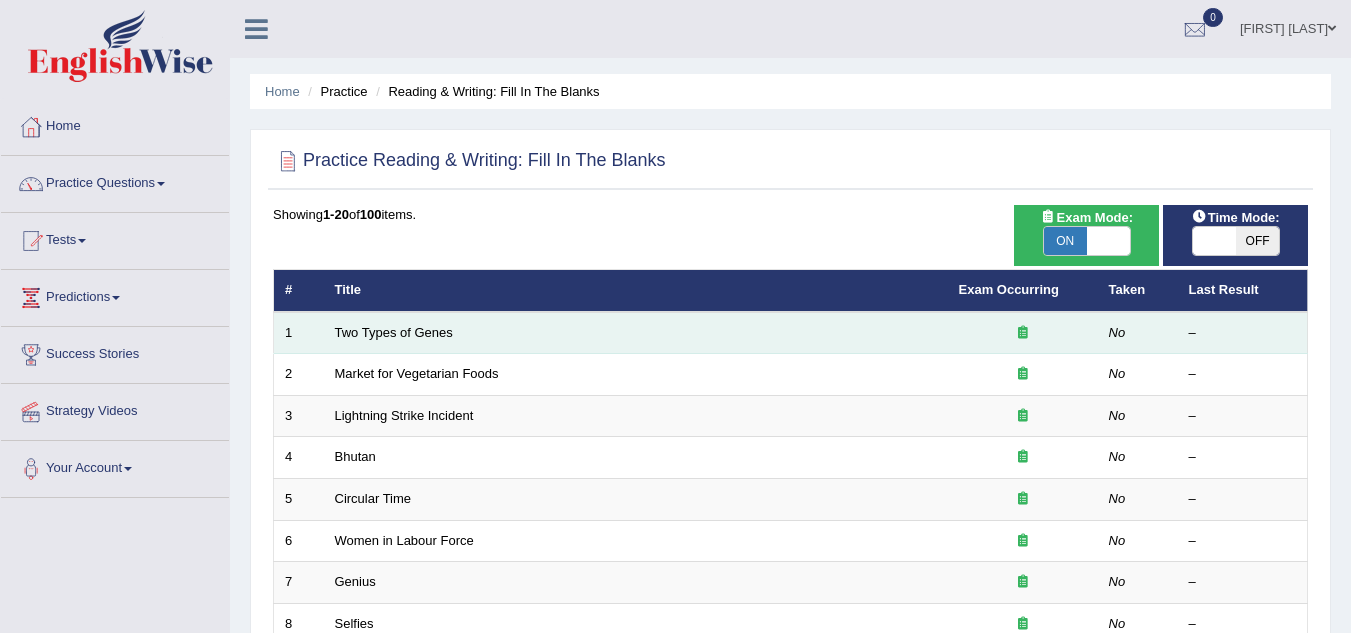 click at bounding box center (1023, 332) 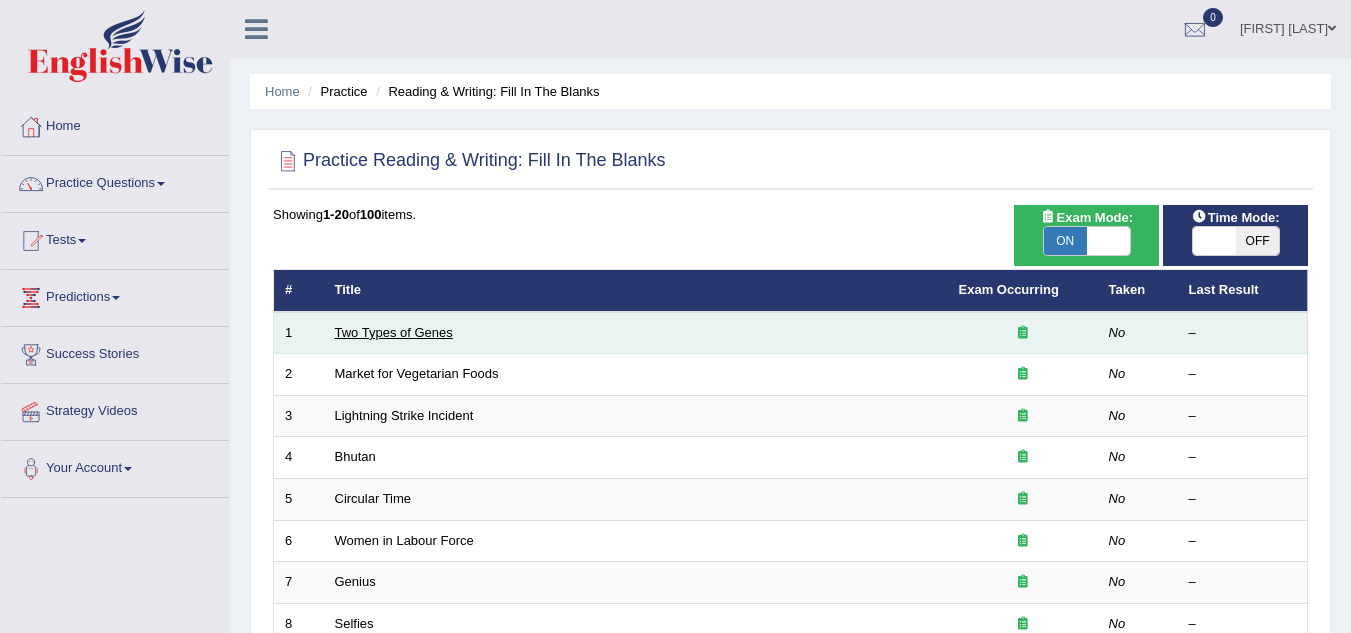 click on "Two Types of Genes" at bounding box center [394, 332] 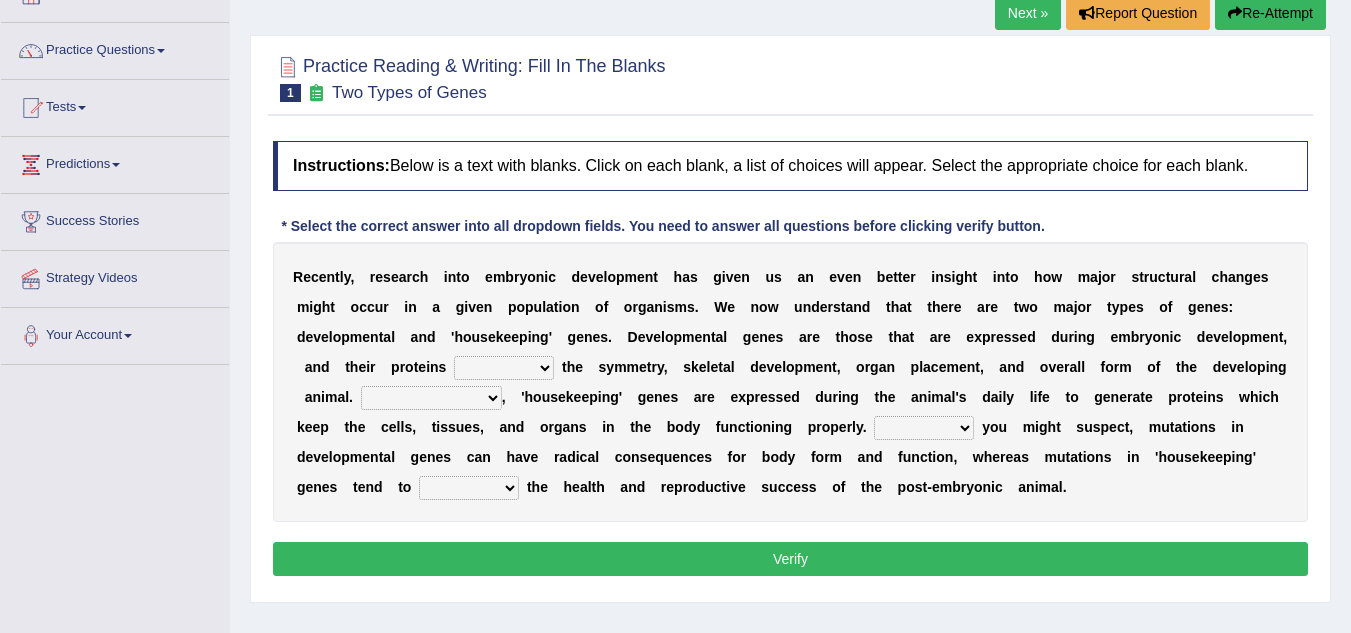scroll, scrollTop: 171, scrollLeft: 0, axis: vertical 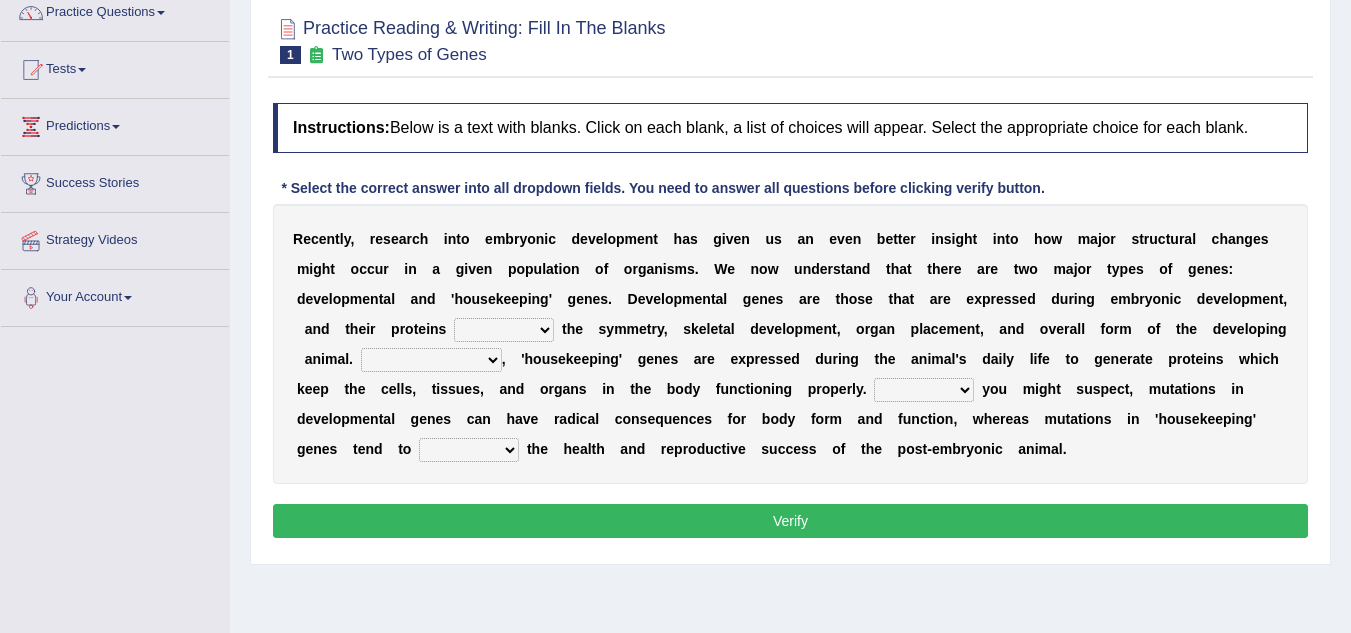 click on "push control hold elevate" at bounding box center [504, 330] 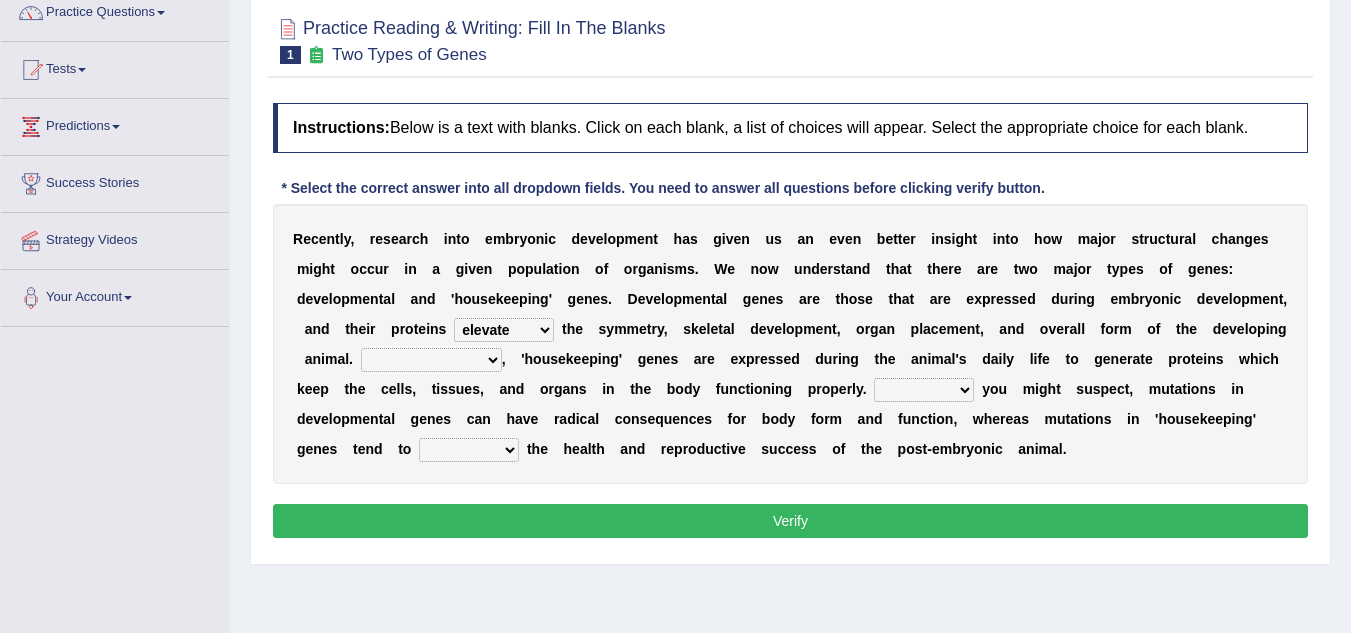 click on "push control hold elevate" at bounding box center (504, 330) 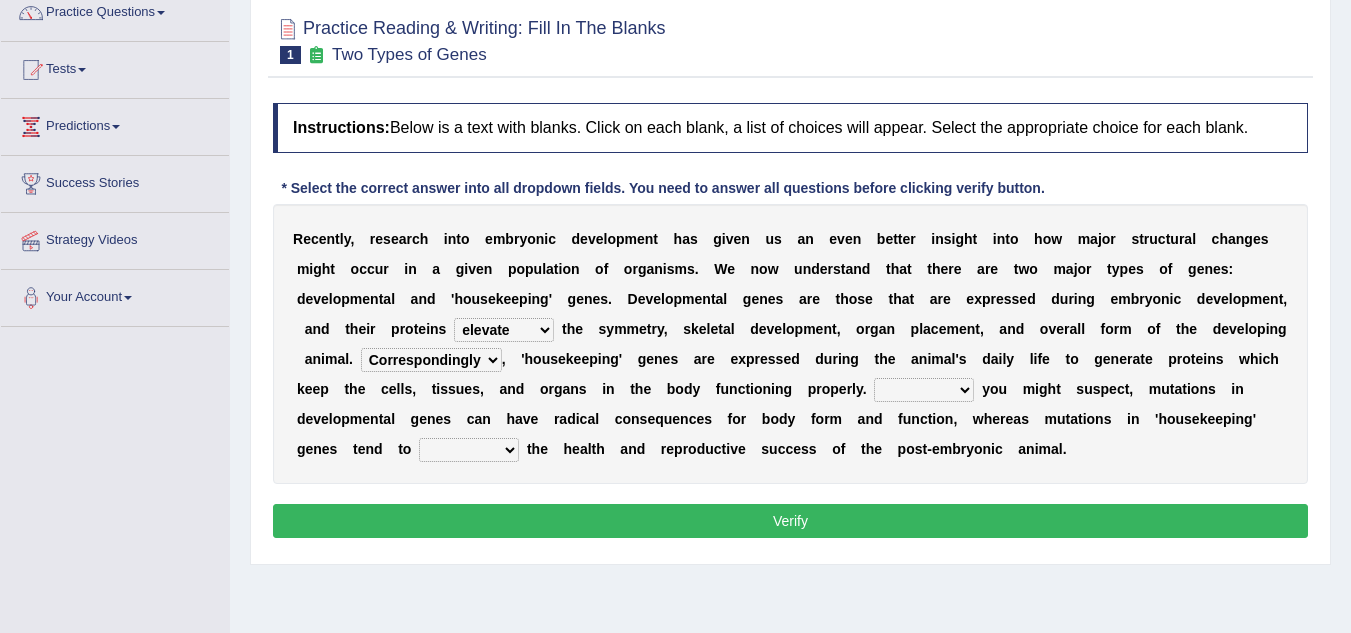 click on "Correspondingly Inclusively Conversely In contrast" at bounding box center [431, 360] 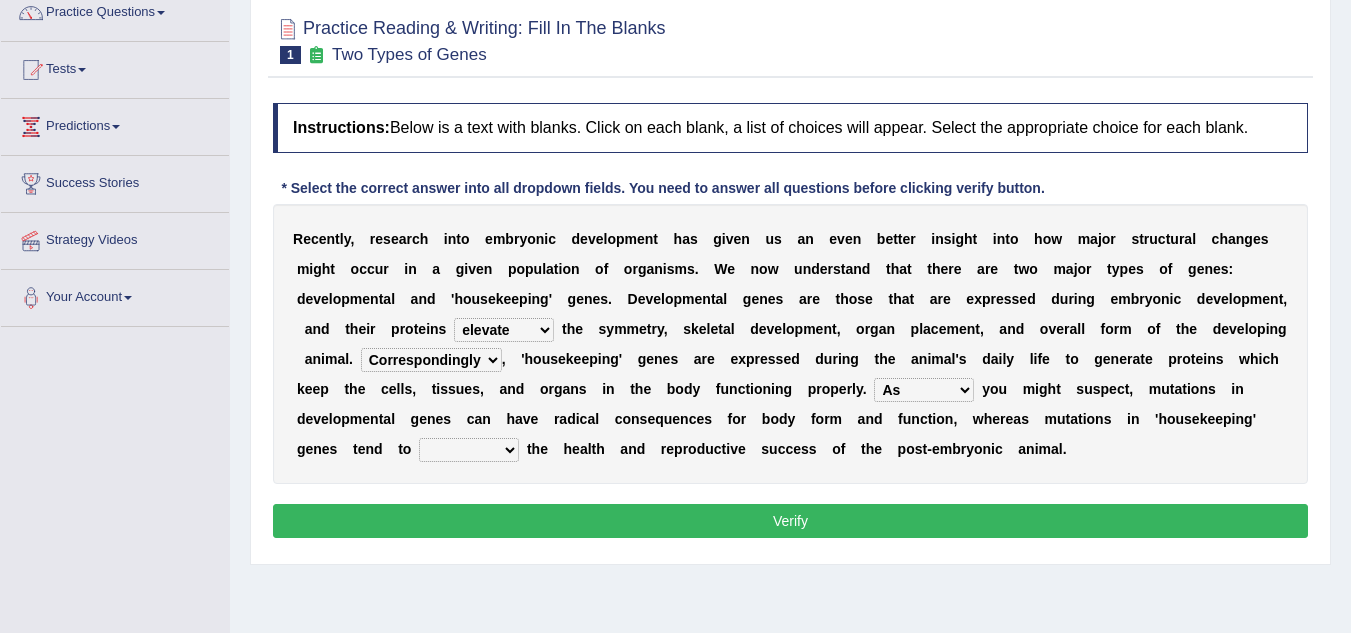 click on "For As With Within" at bounding box center (924, 390) 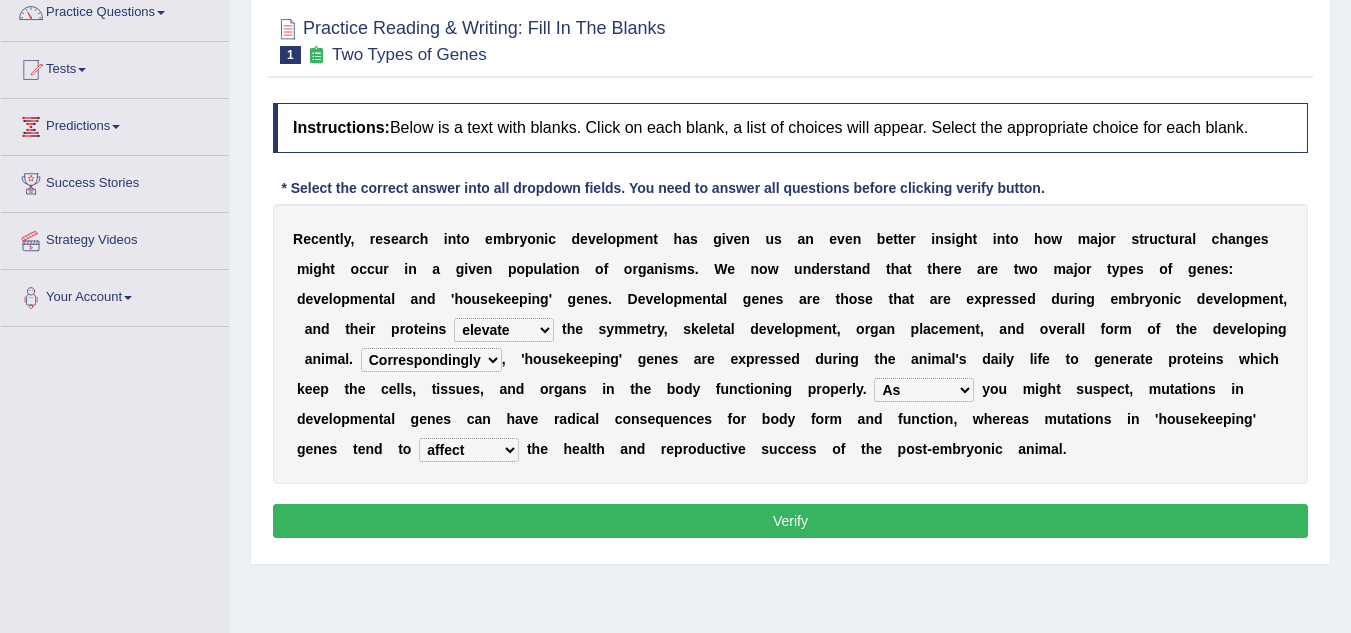 click on "affect effect interrupt defect" at bounding box center [469, 450] 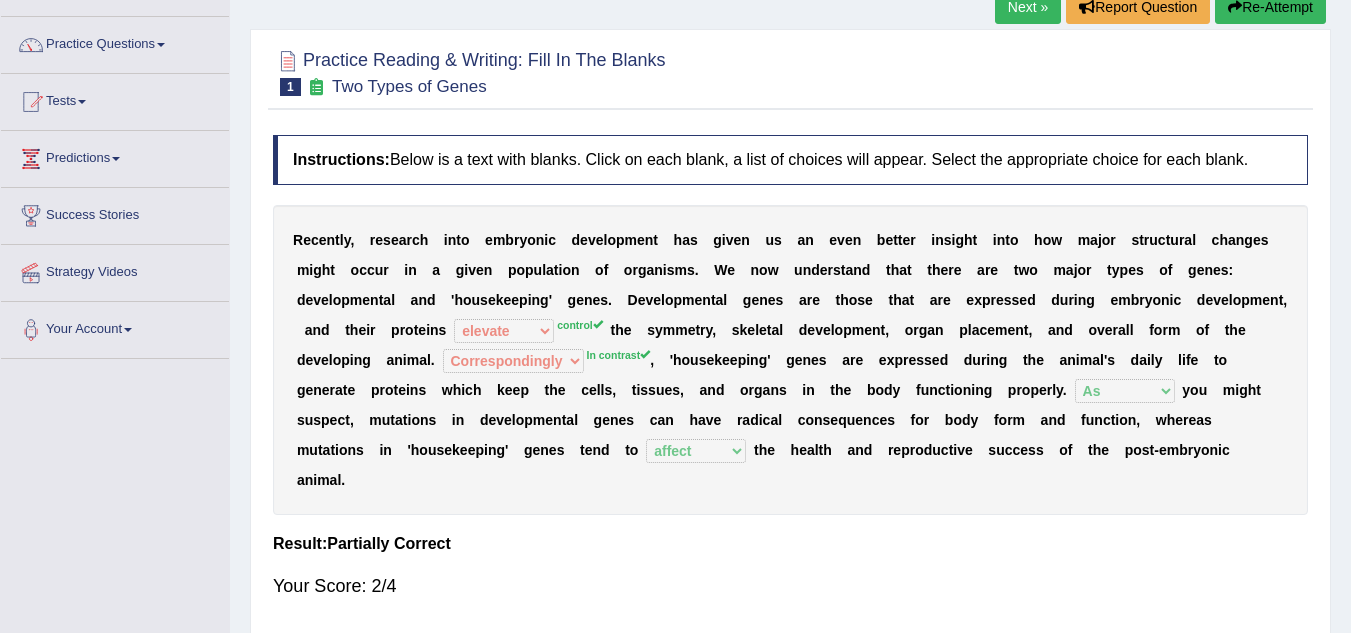scroll, scrollTop: 130, scrollLeft: 0, axis: vertical 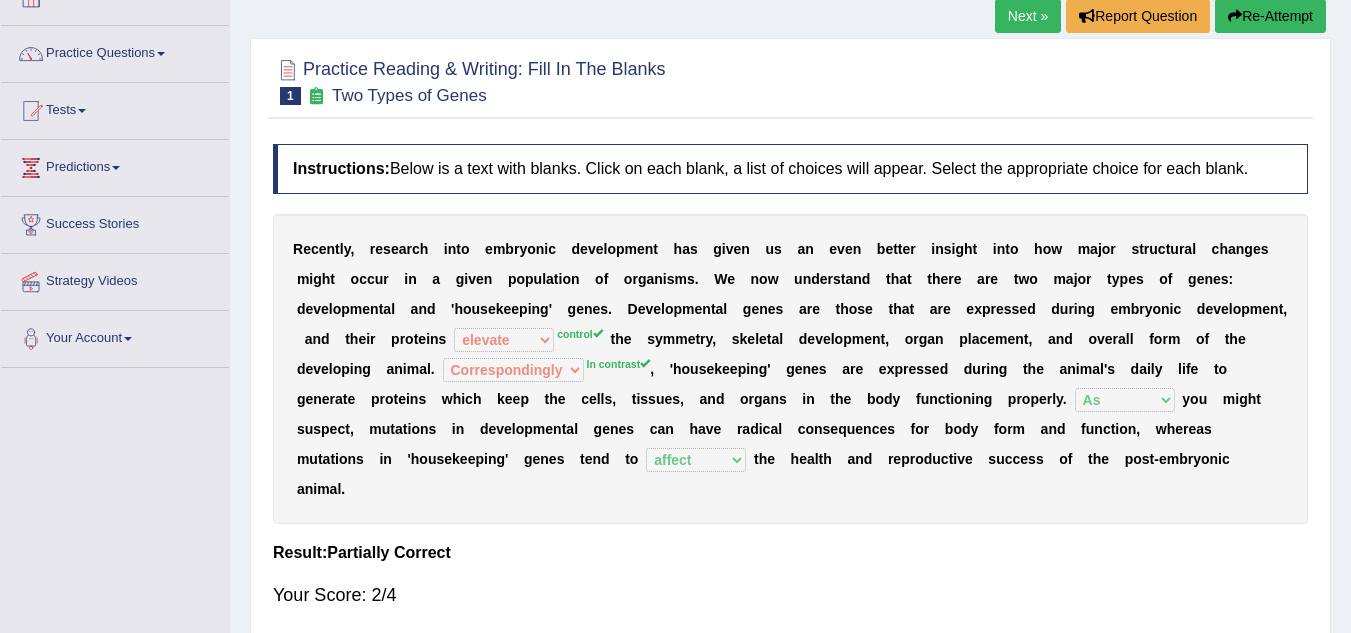 click on "control" at bounding box center [580, 334] 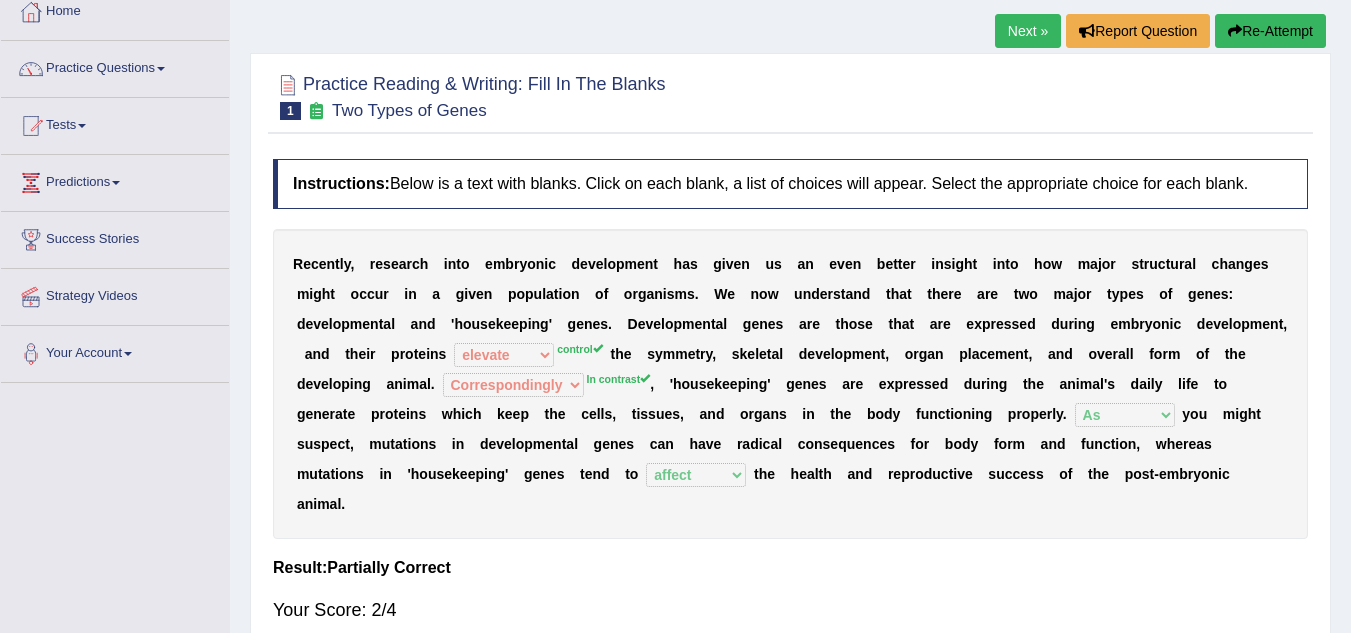 scroll, scrollTop: 56, scrollLeft: 0, axis: vertical 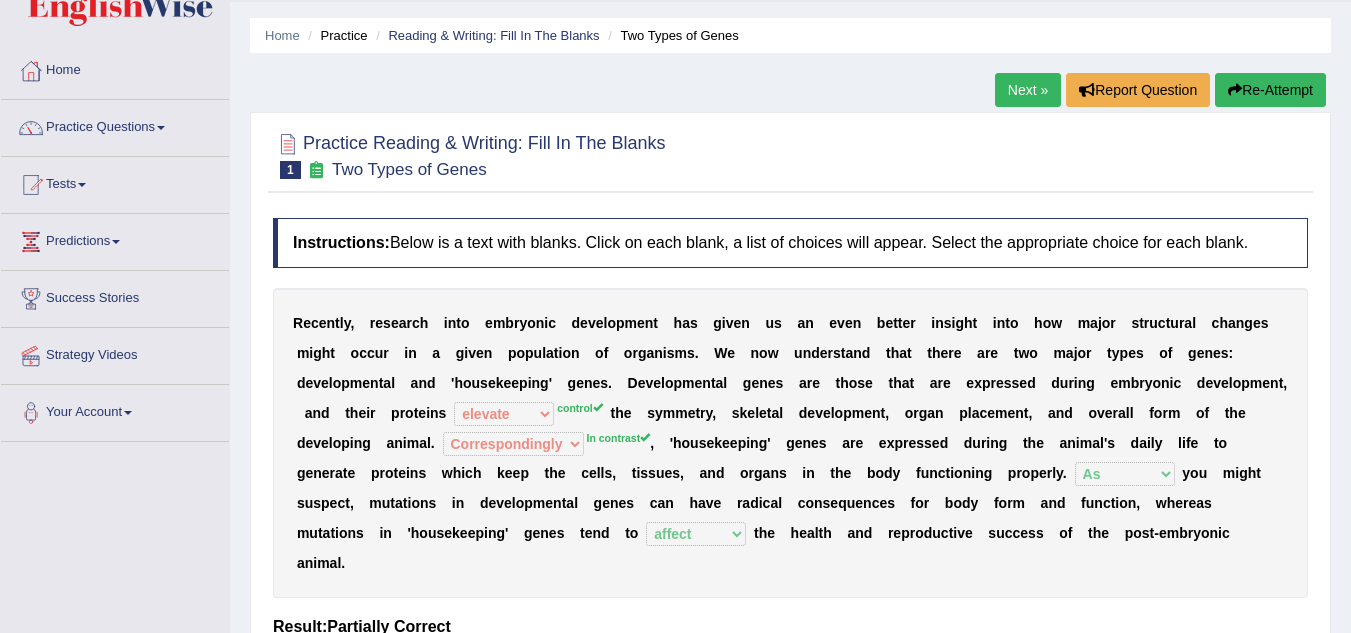 click on "Next »" at bounding box center [1028, 90] 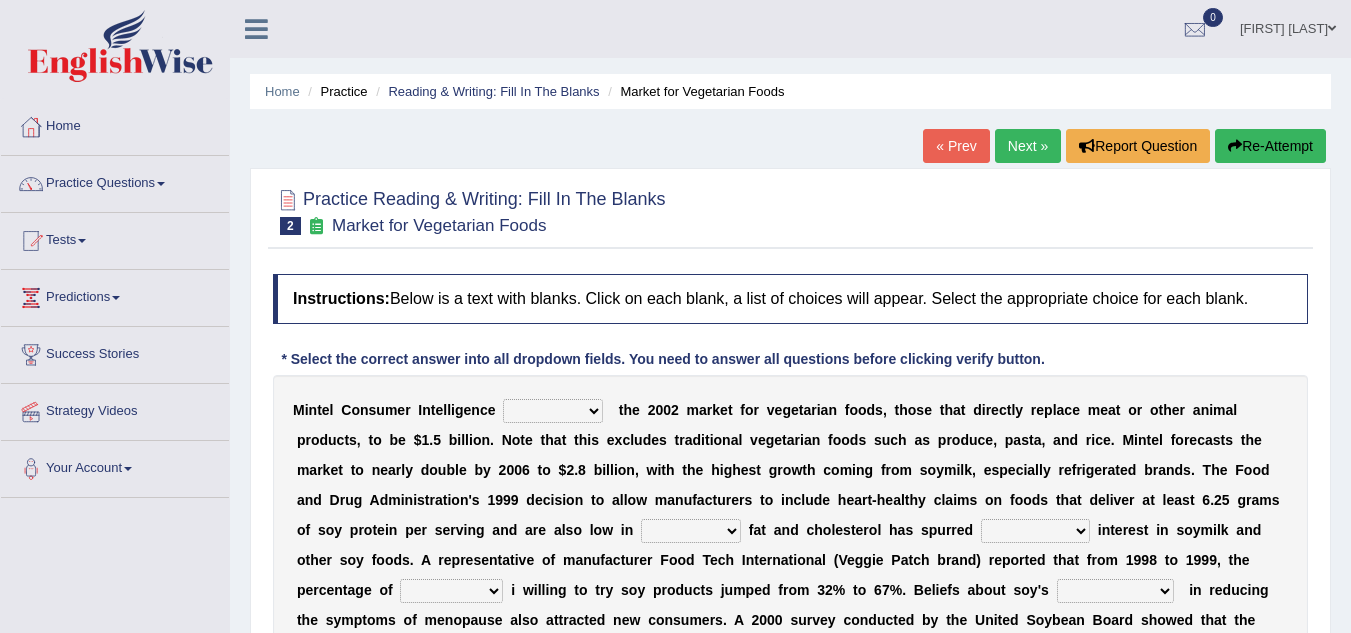 scroll, scrollTop: 143, scrollLeft: 0, axis: vertical 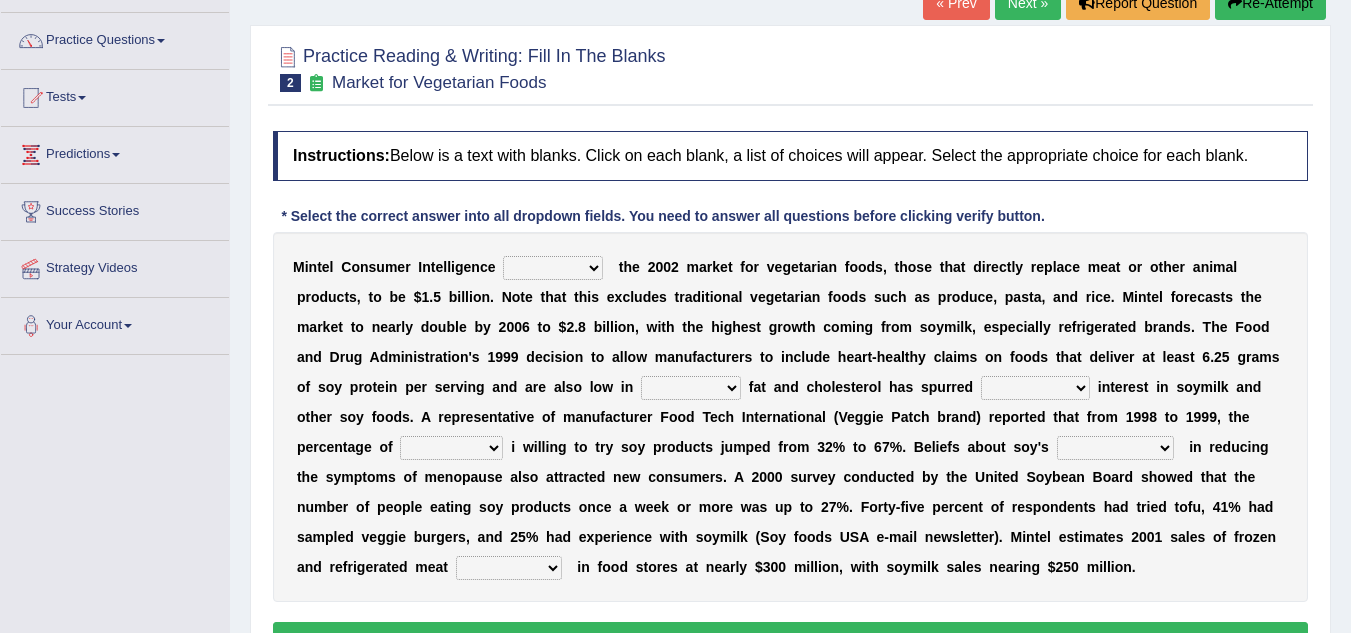 click on "l" at bounding box center (622, 357) 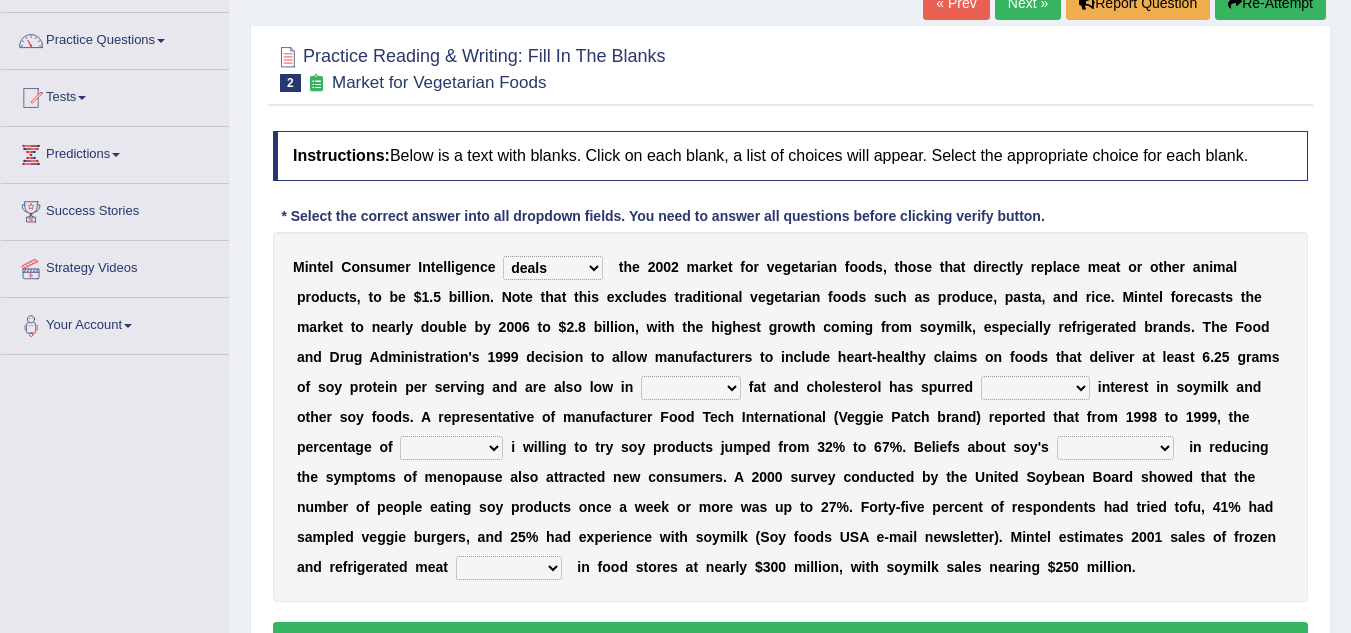 click on "deals fulfills creates estimates" at bounding box center [553, 268] 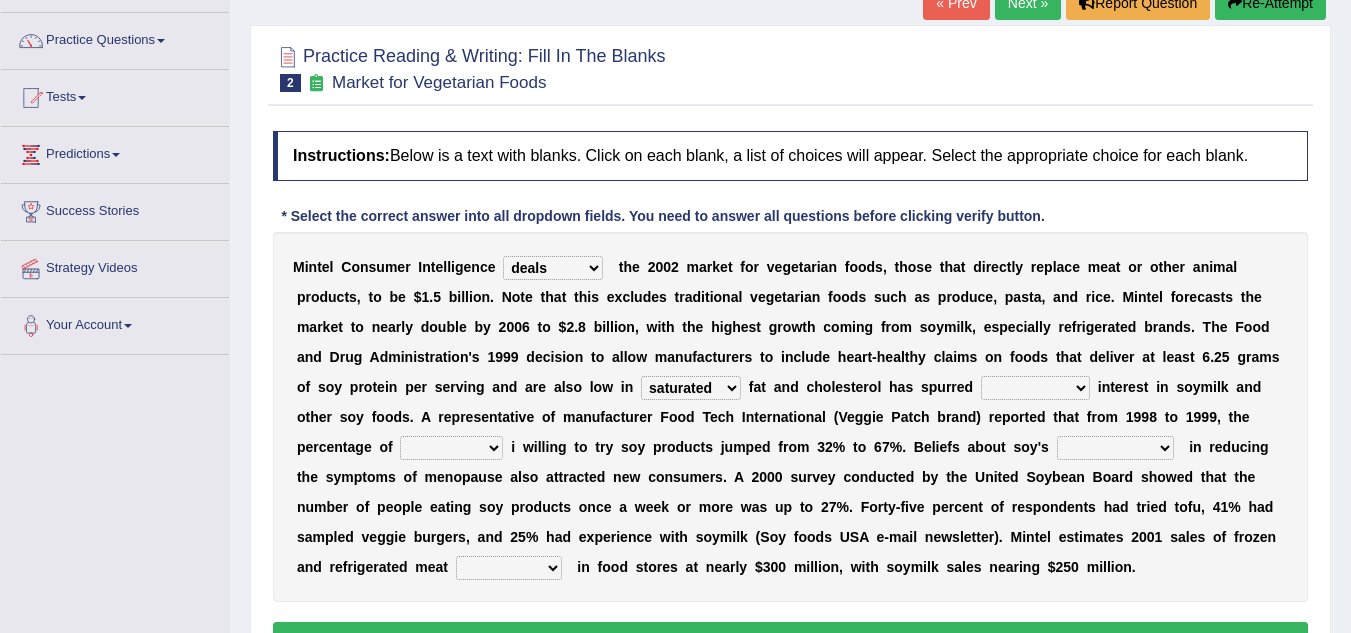 click on "saturated solid acid liquid" at bounding box center [691, 388] 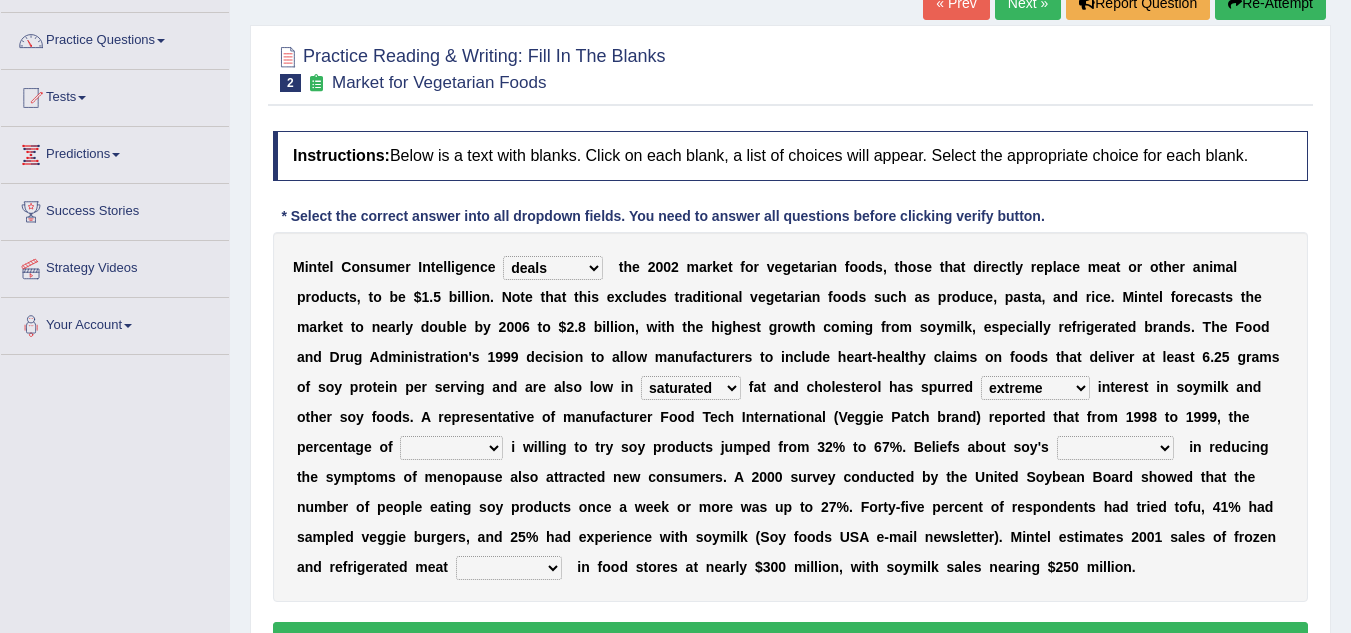 click on "good big tremendous extreme" at bounding box center (1035, 388) 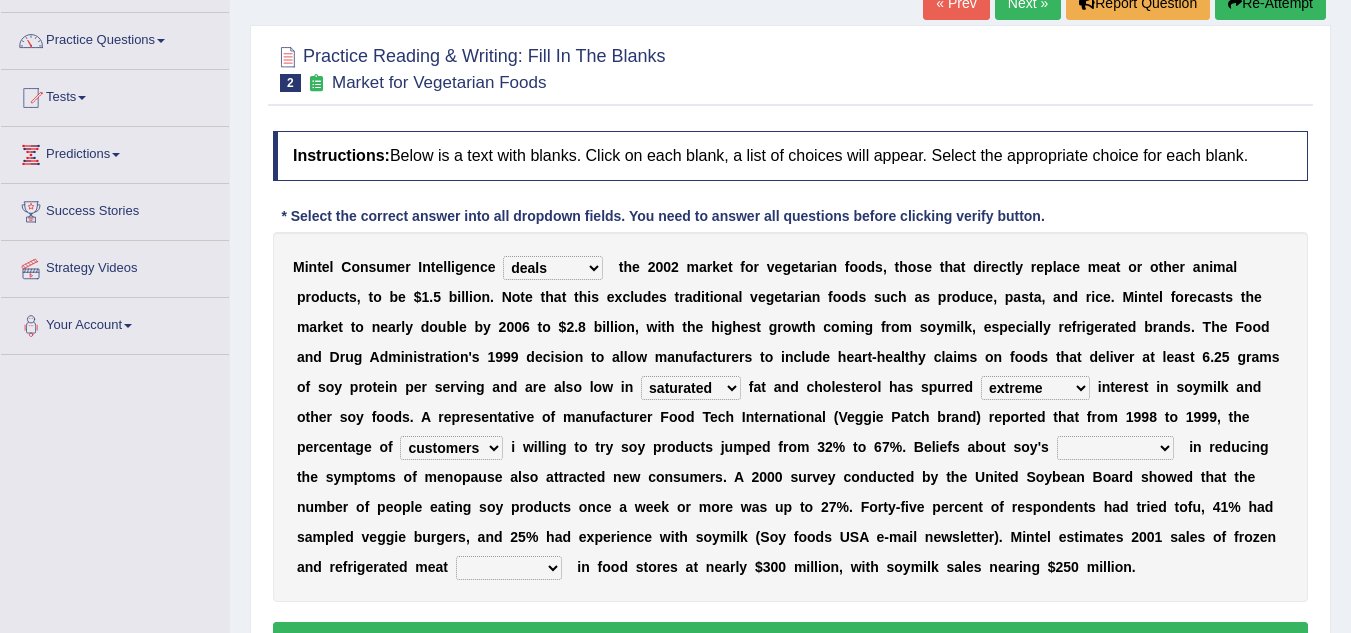click on "guests consumers customers clients" at bounding box center (451, 448) 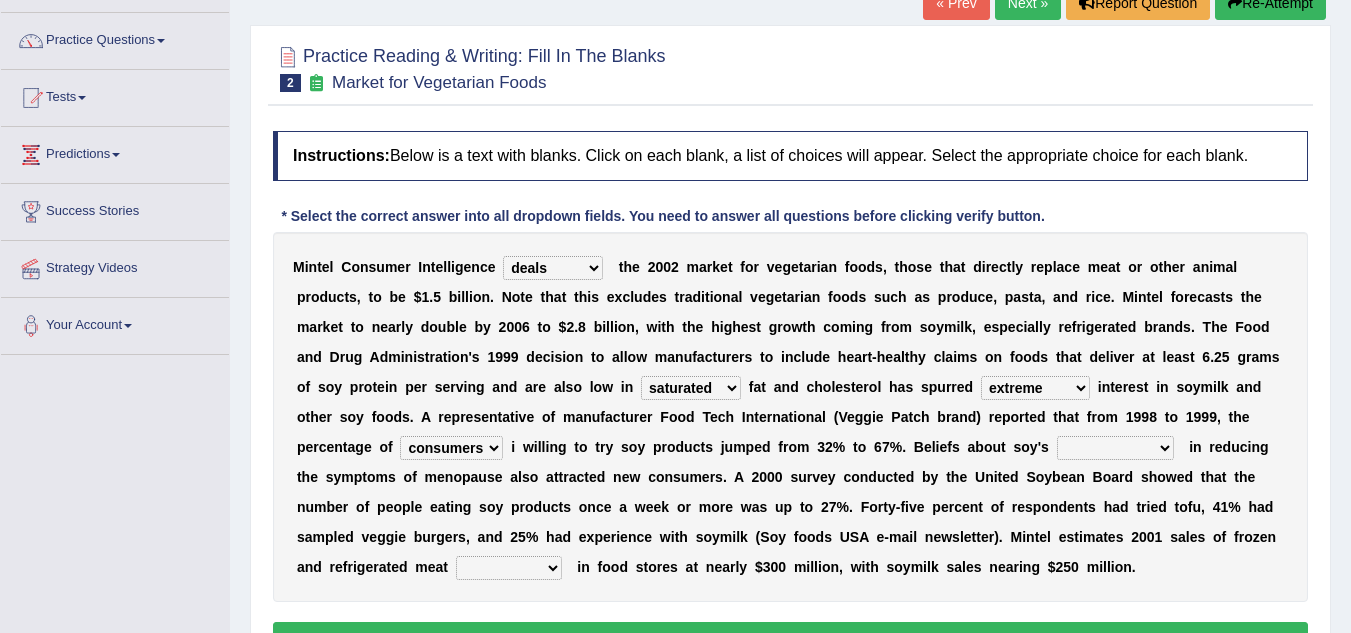 click on "guests consumers customers clients" at bounding box center [451, 448] 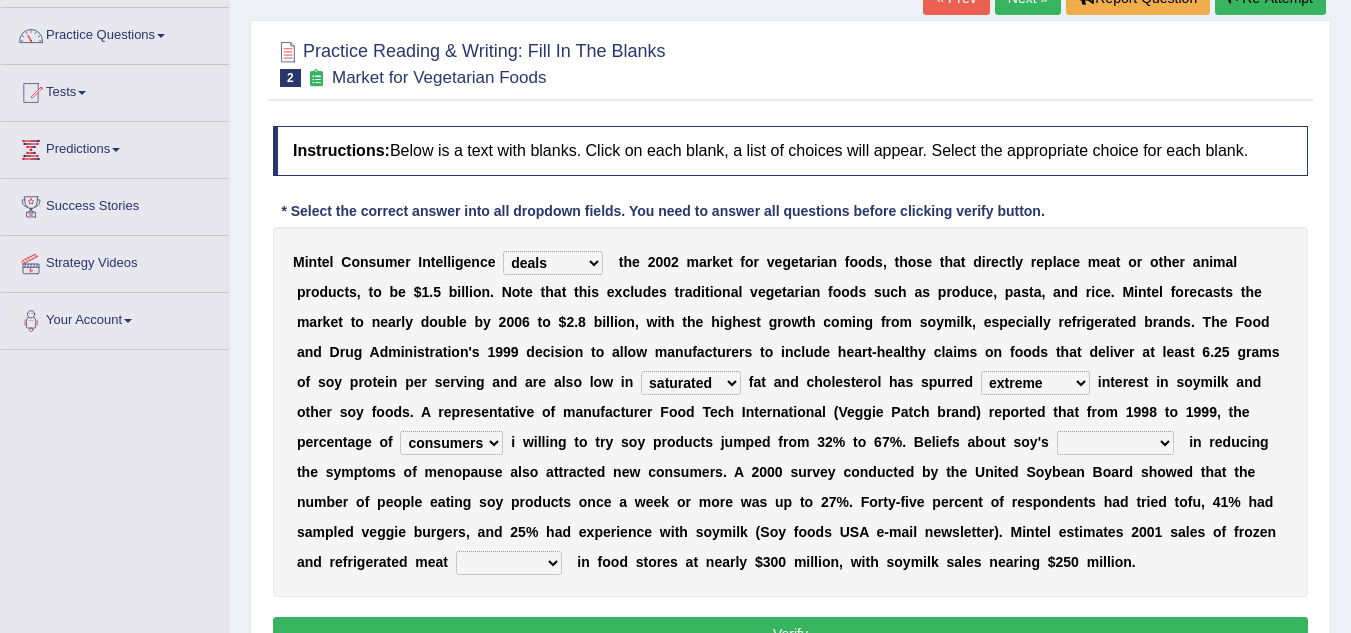 click on "effectiveness timeliness efficiency goodness" at bounding box center (1115, 443) 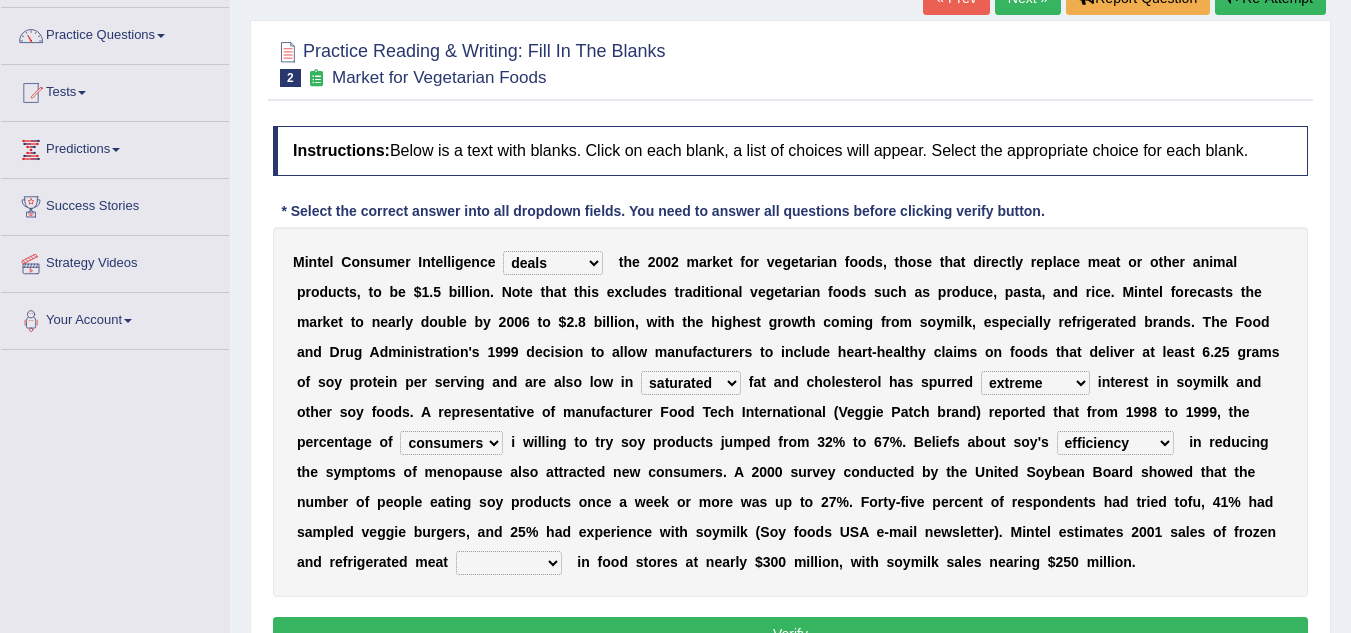 click on "effectiveness timeliness efficiency goodness" at bounding box center [1115, 443] 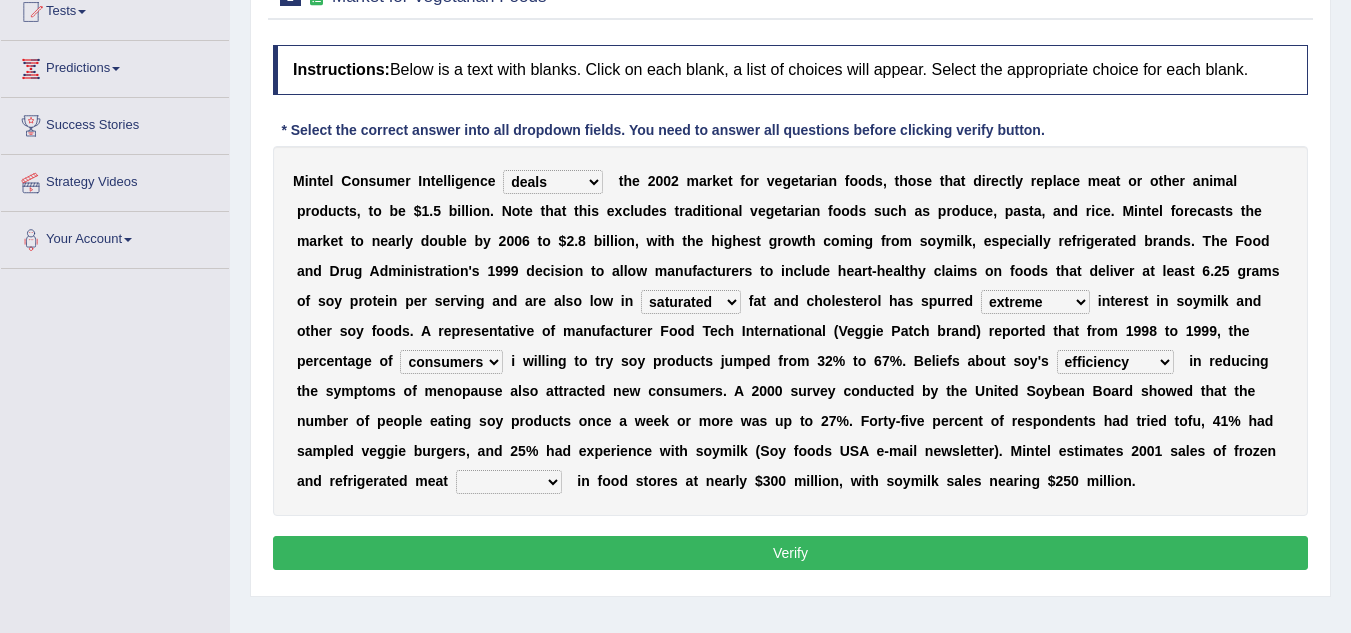 scroll, scrollTop: 230, scrollLeft: 0, axis: vertical 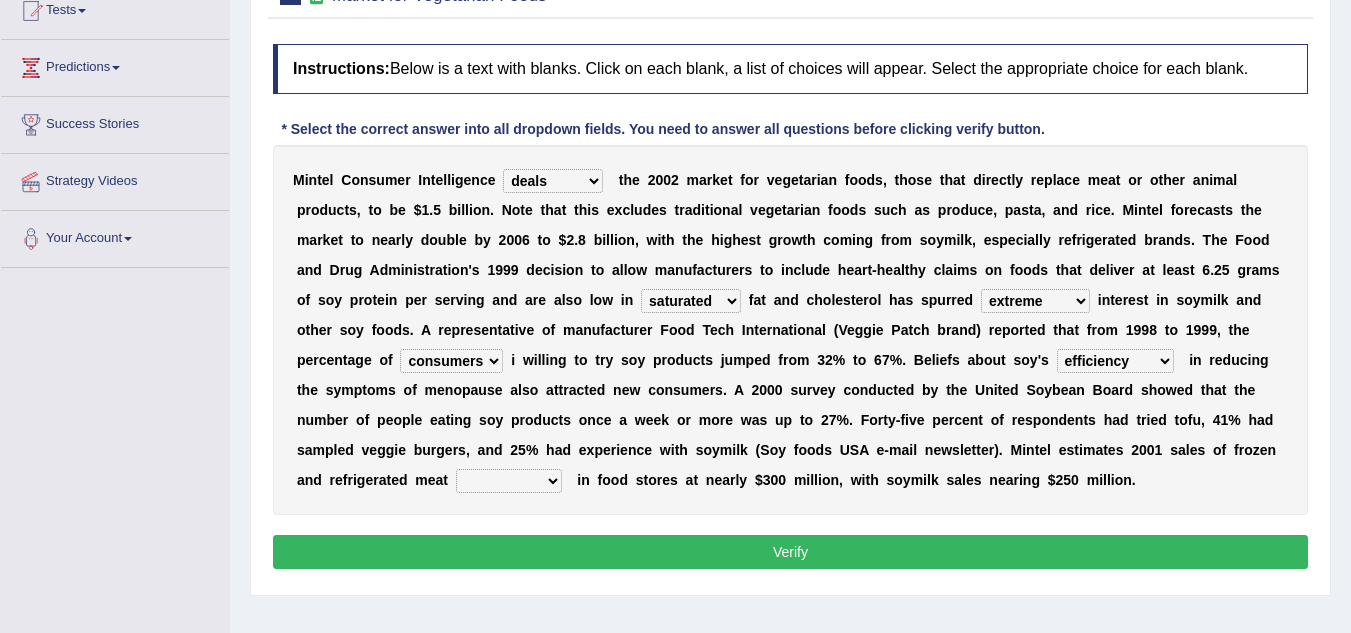 click on "effectiveness timeliness efficiency goodness" at bounding box center (1115, 361) 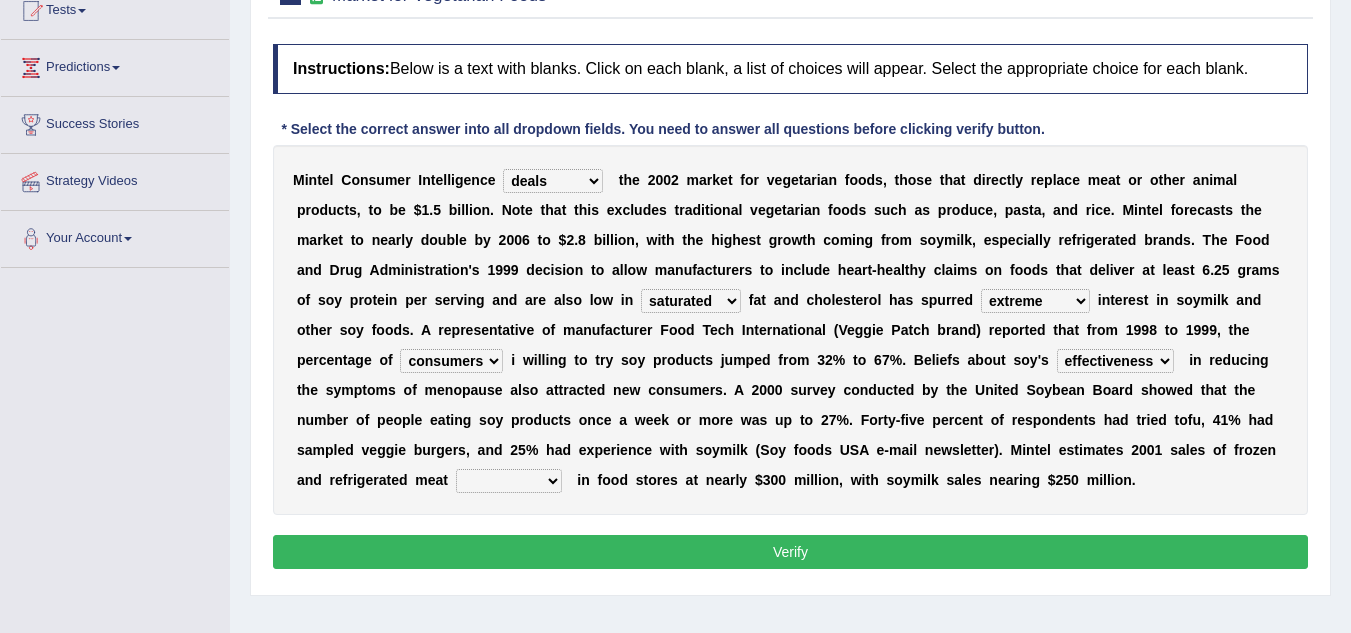click on "effectiveness timeliness efficiency goodness" at bounding box center [1115, 361] 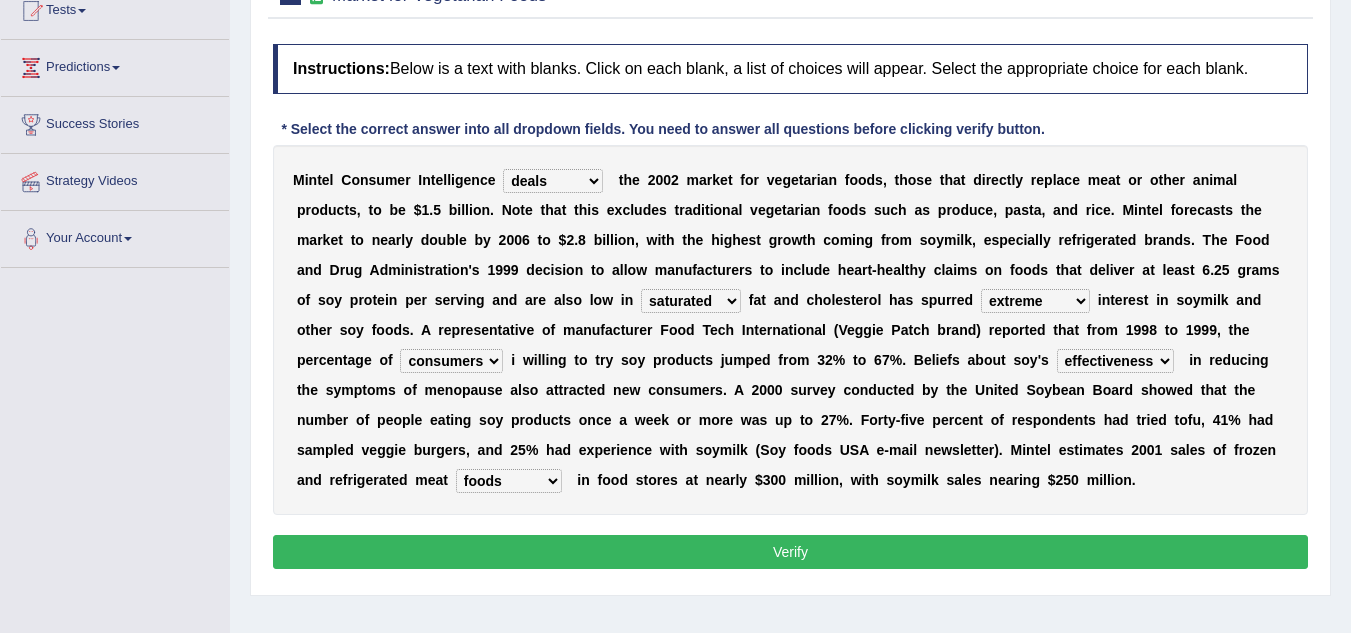 click on "foods choices staffs alternatives" at bounding box center [509, 481] 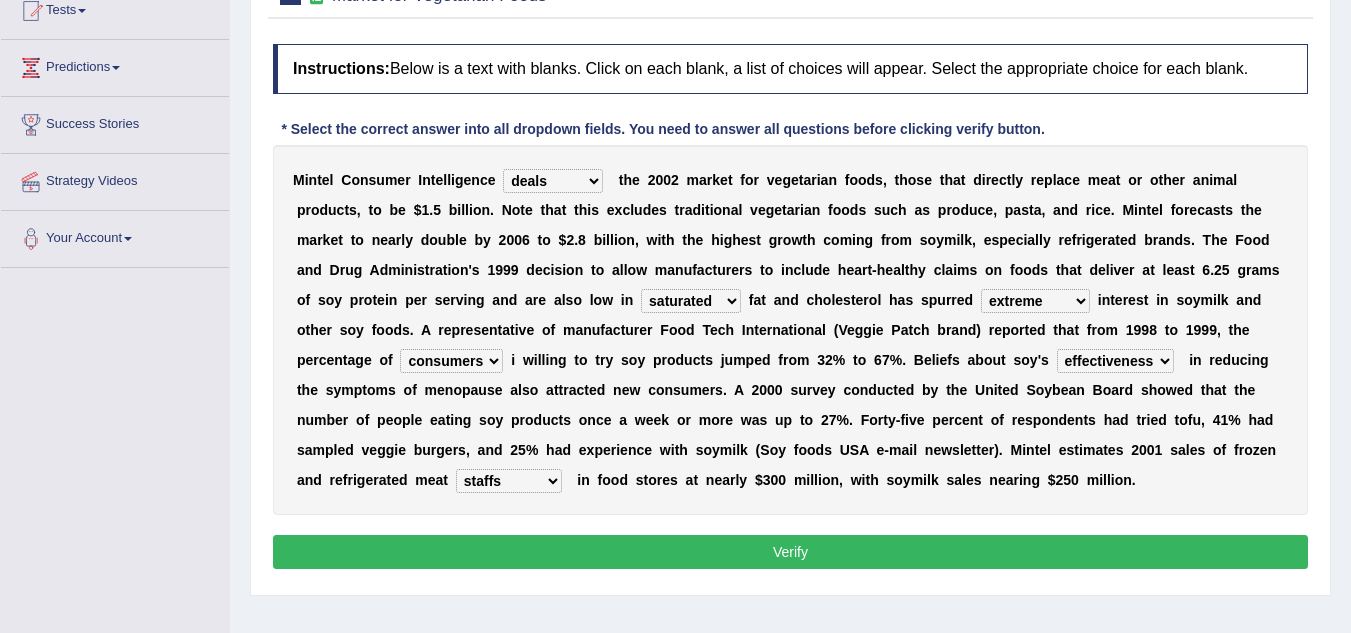 click on "foods choices staffs alternatives" at bounding box center (509, 481) 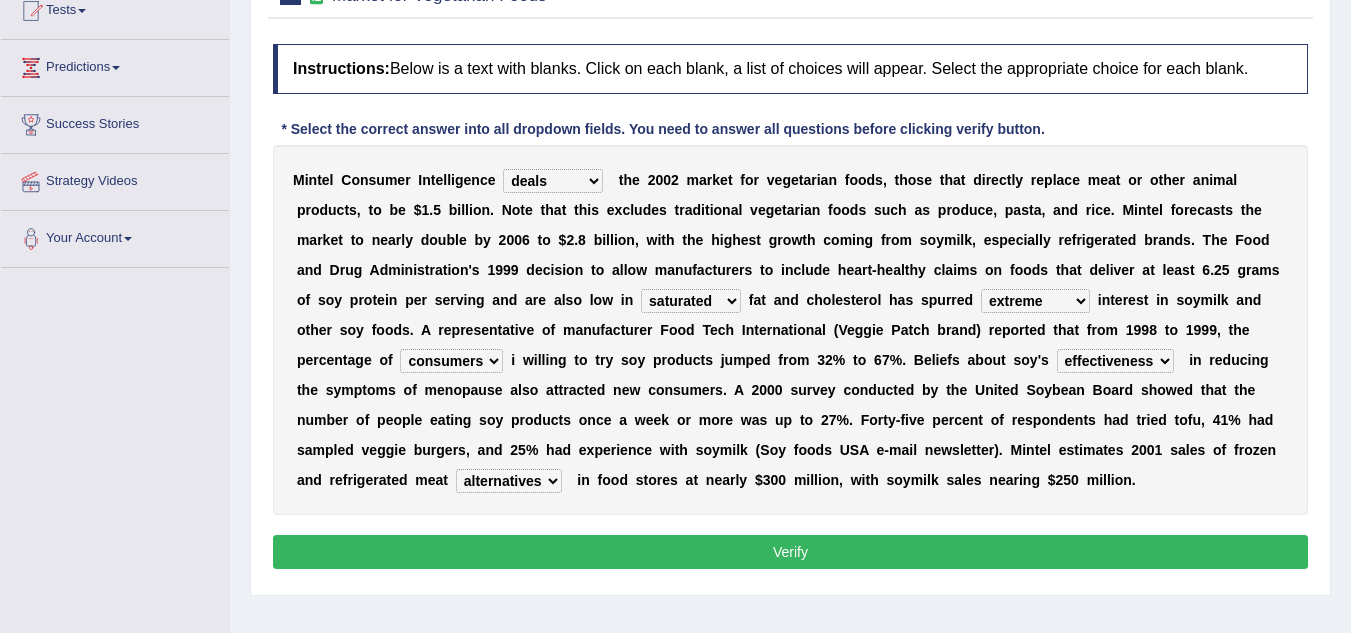 click on "foods choices staffs alternatives" at bounding box center (509, 481) 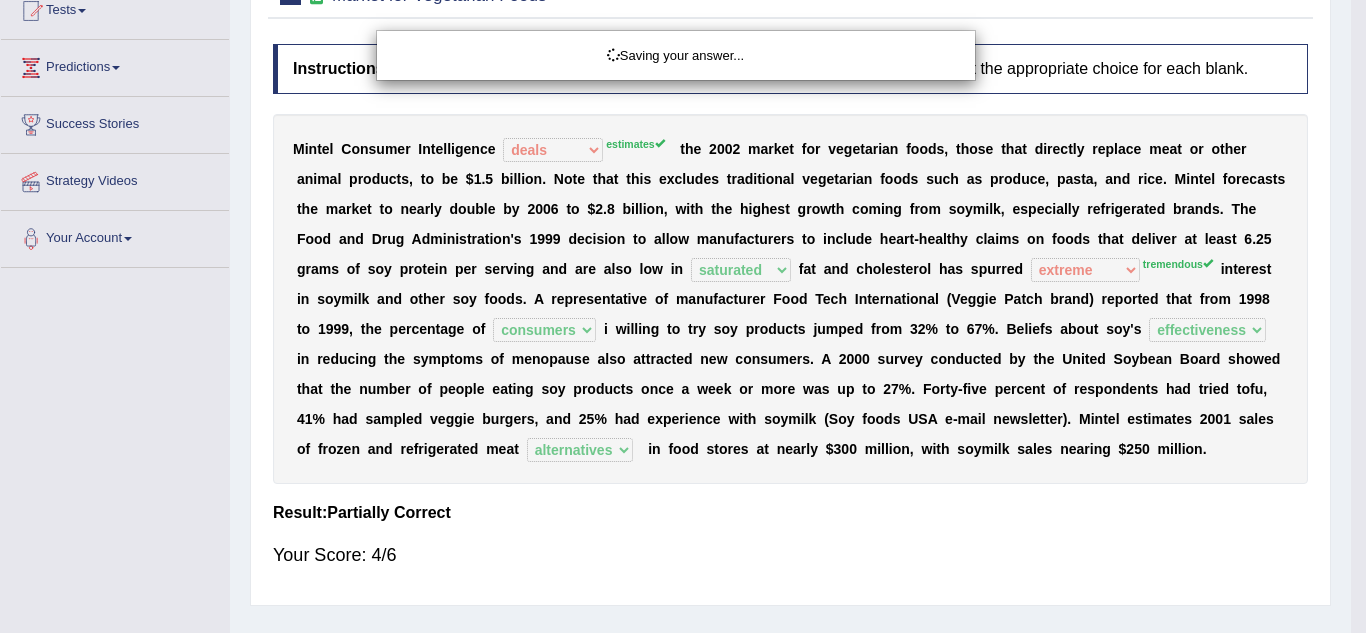 click on "Saving your answer..." at bounding box center (683, 316) 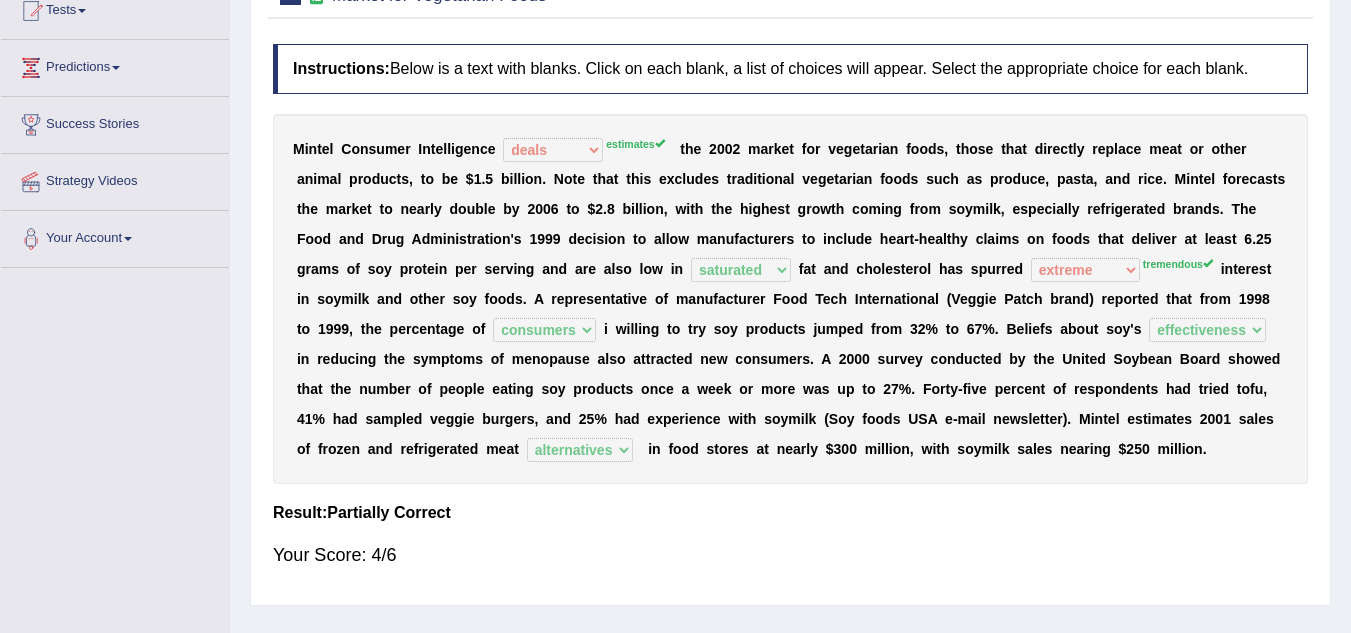 scroll, scrollTop: 0, scrollLeft: 0, axis: both 